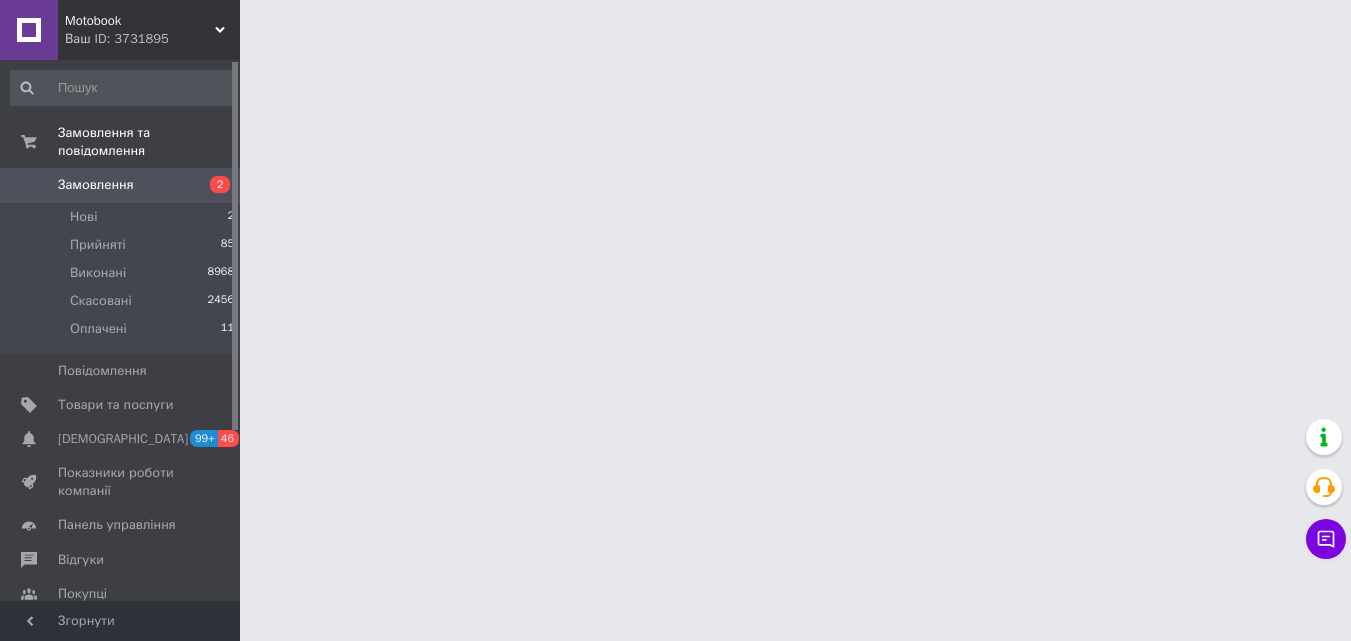 scroll, scrollTop: 0, scrollLeft: 0, axis: both 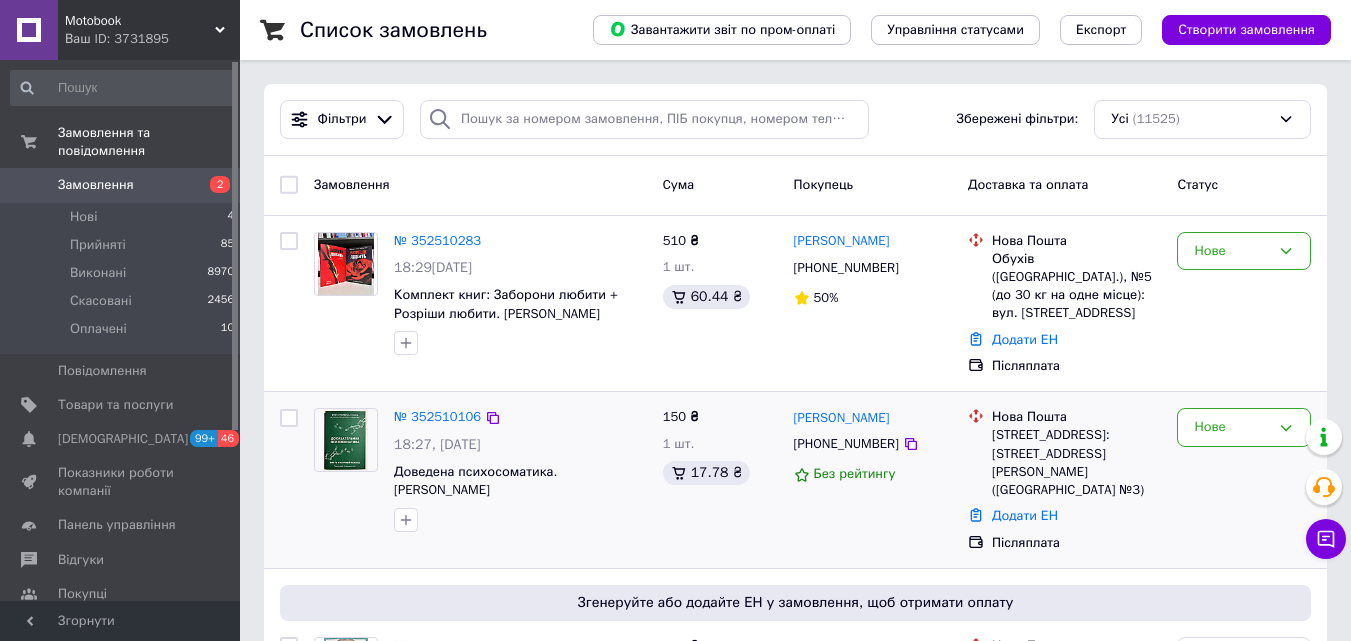 click on "Нове" at bounding box center [1244, 480] 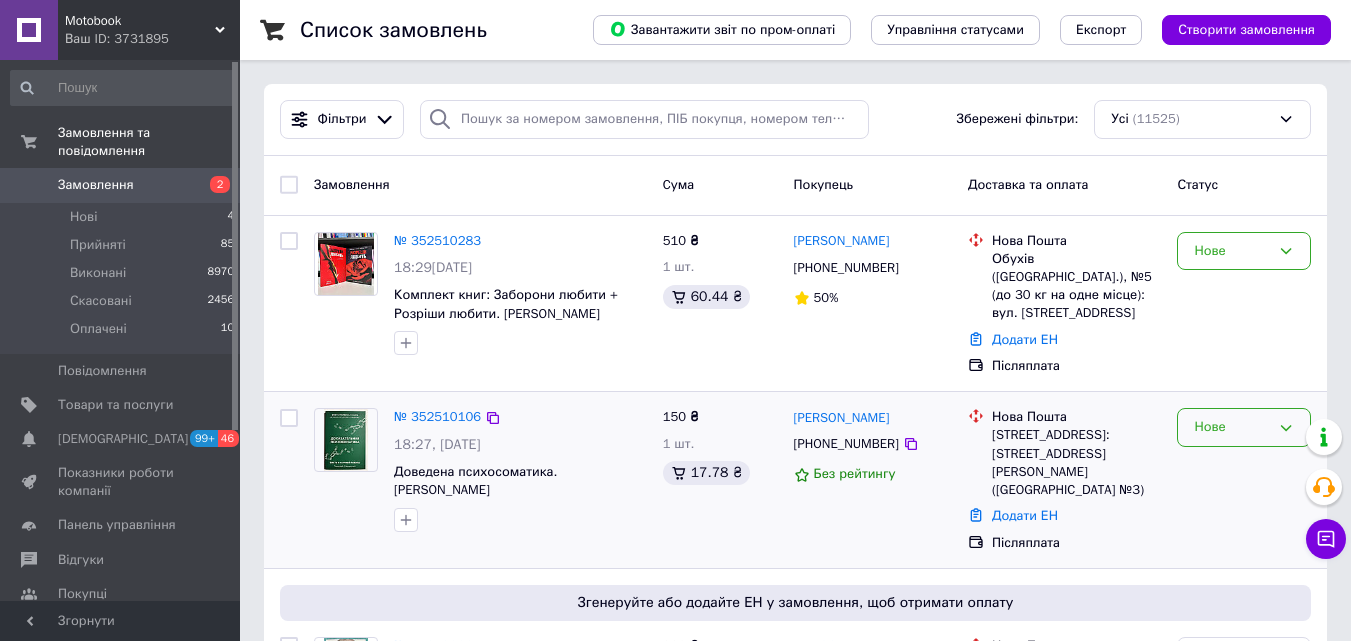 drag, startPoint x: 1221, startPoint y: 413, endPoint x: 1220, endPoint y: 425, distance: 12.0415945 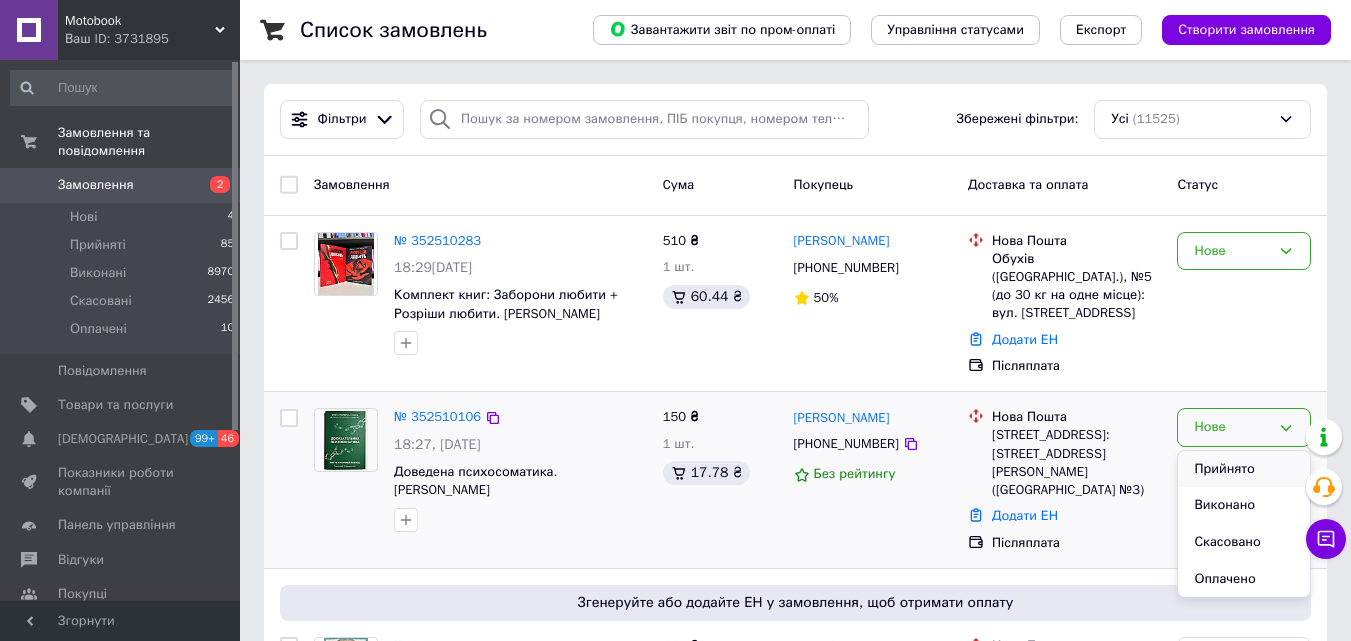 click on "Прийнято" at bounding box center [1244, 469] 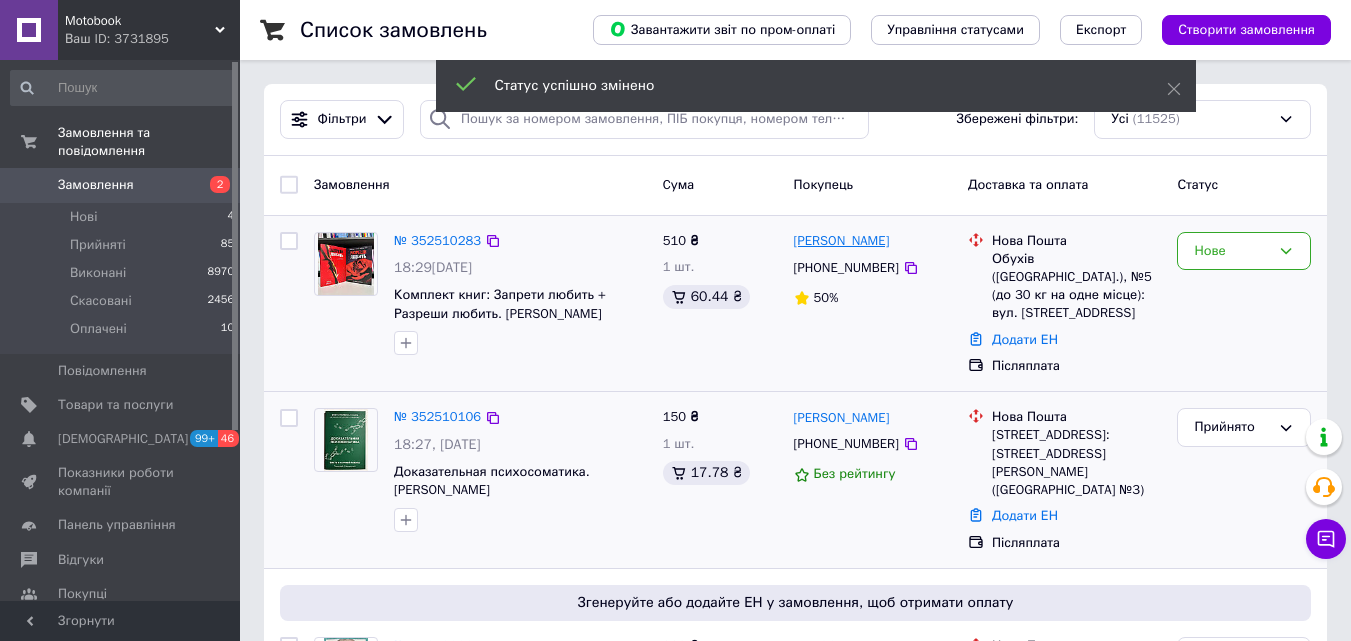 click on "[PERSON_NAME]" at bounding box center (842, 241) 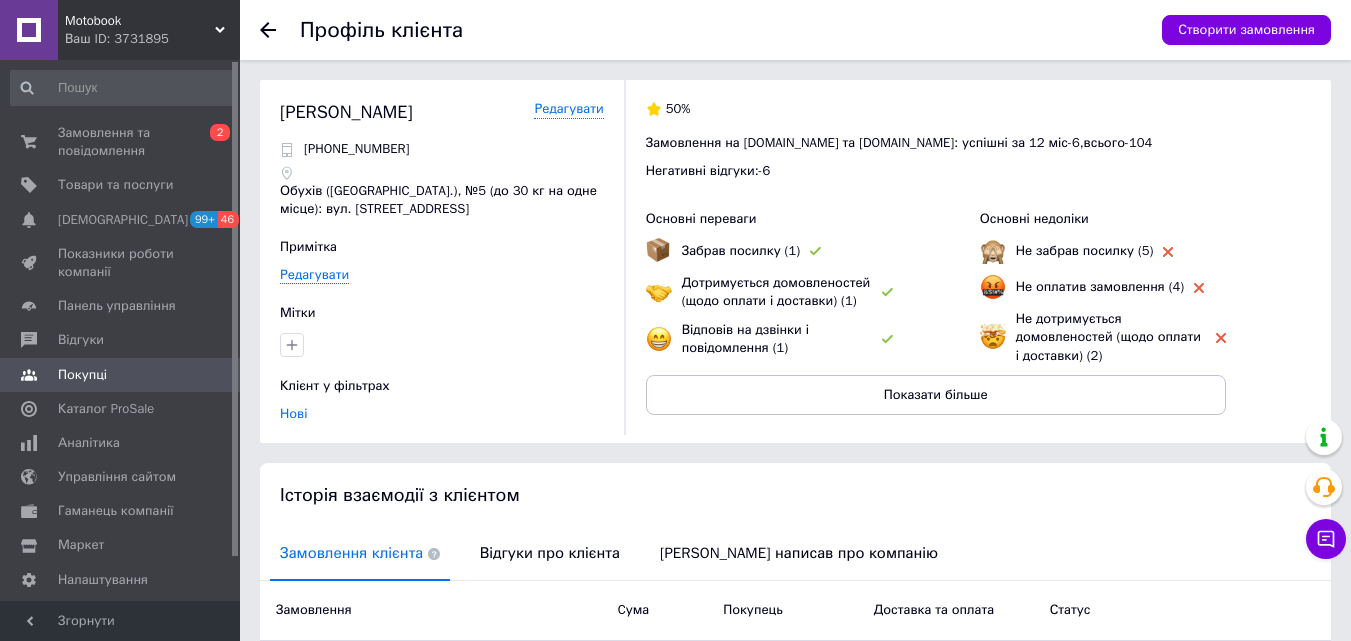 scroll, scrollTop: 255, scrollLeft: 0, axis: vertical 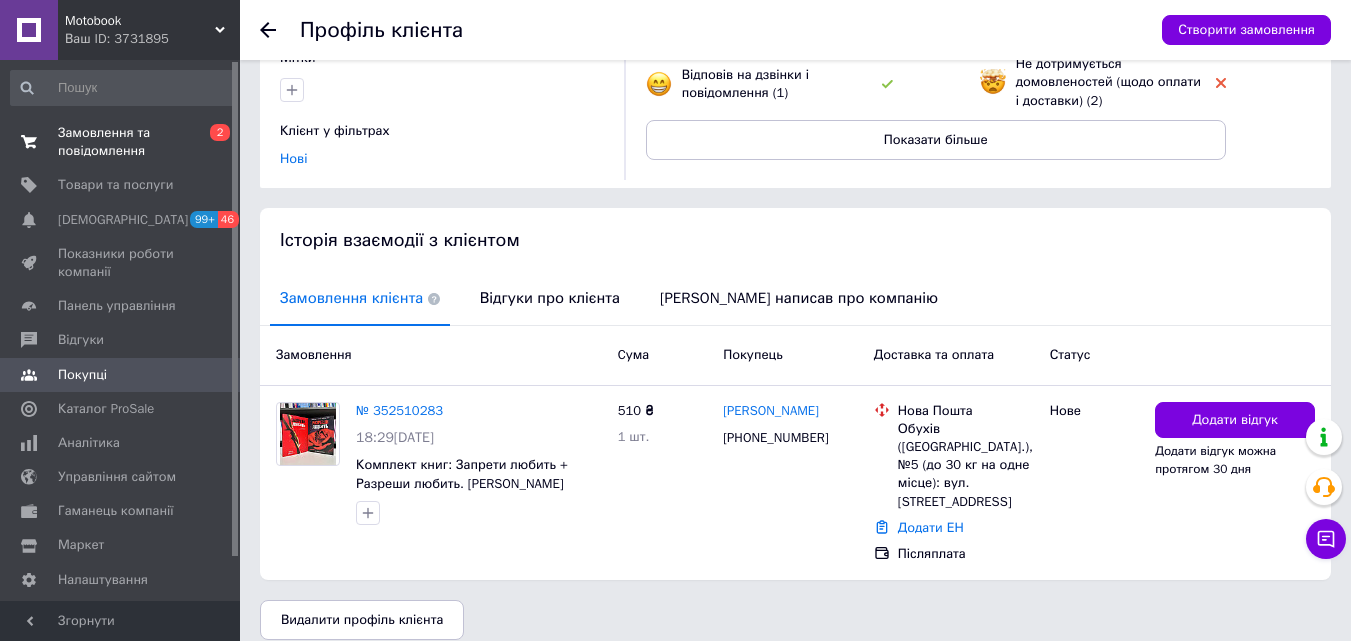 click on "Замовлення та повідомлення" at bounding box center [121, 142] 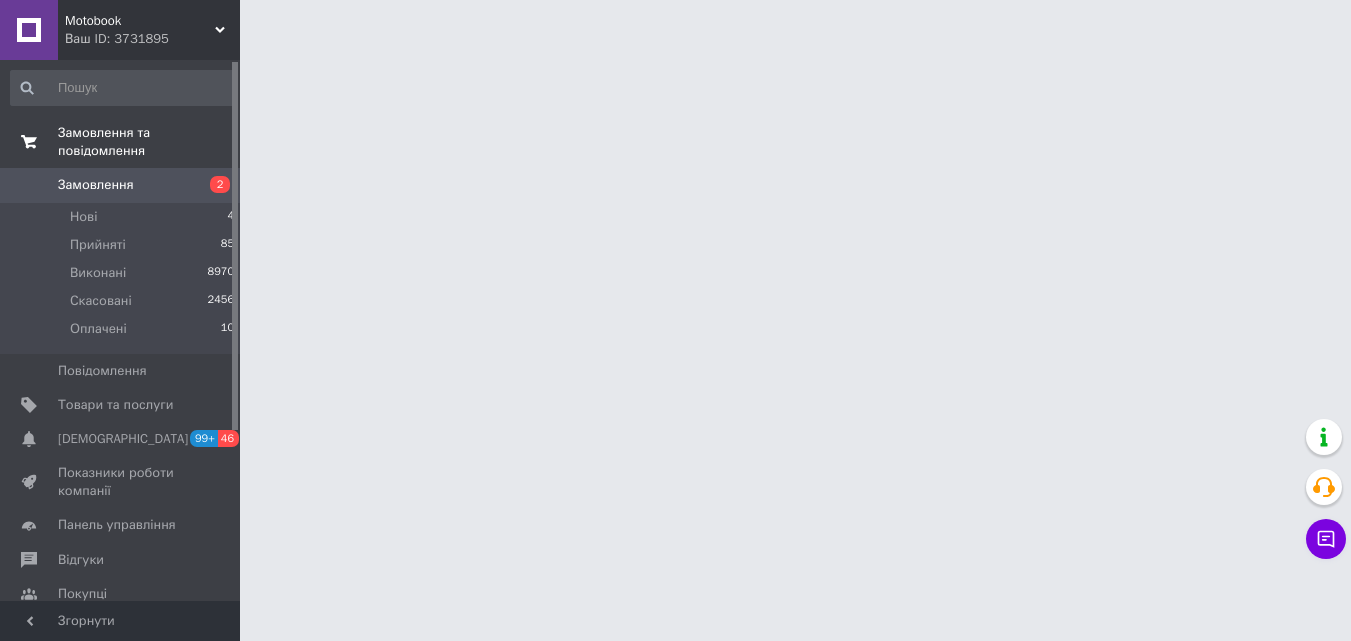 scroll, scrollTop: 0, scrollLeft: 0, axis: both 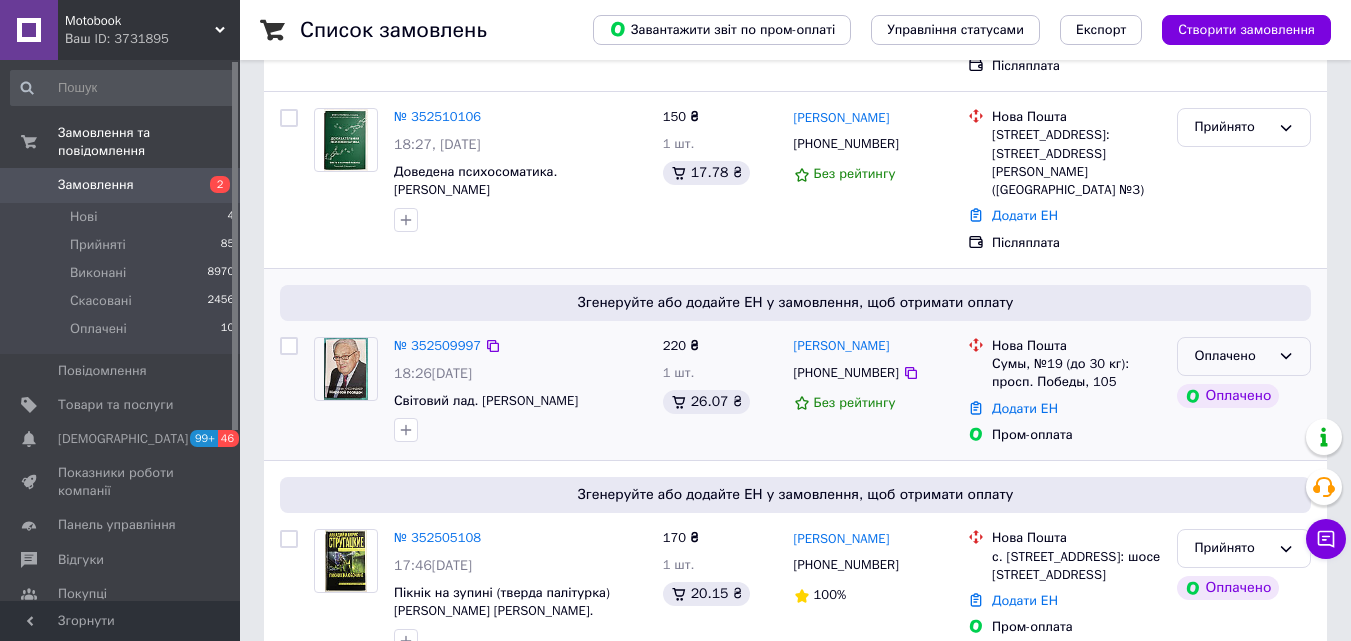 click on "Оплачено" at bounding box center (1232, 356) 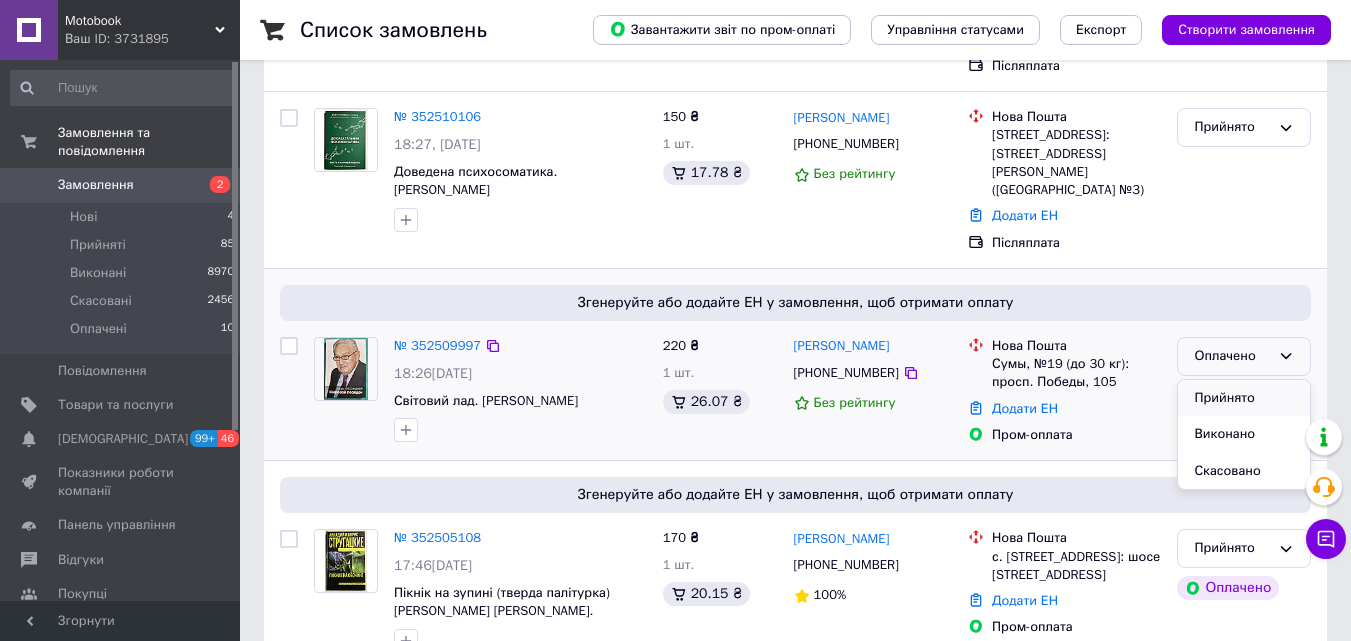 click on "Прийнято" at bounding box center (1244, 398) 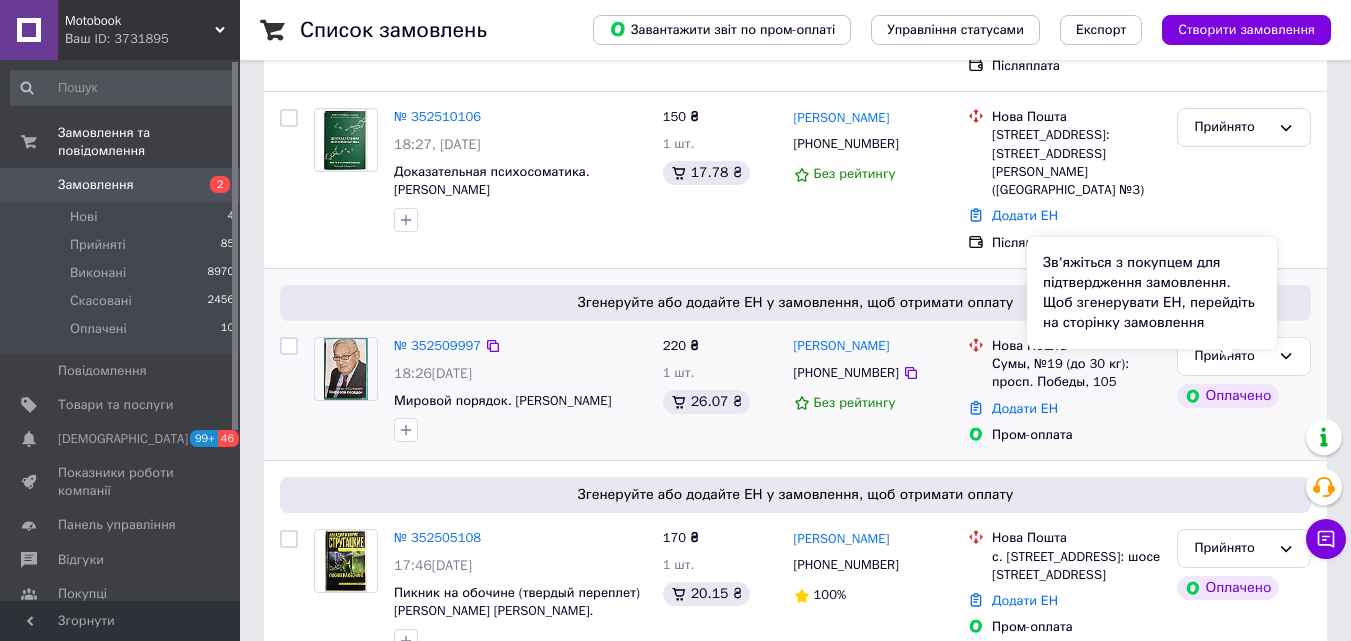 scroll, scrollTop: 0, scrollLeft: 0, axis: both 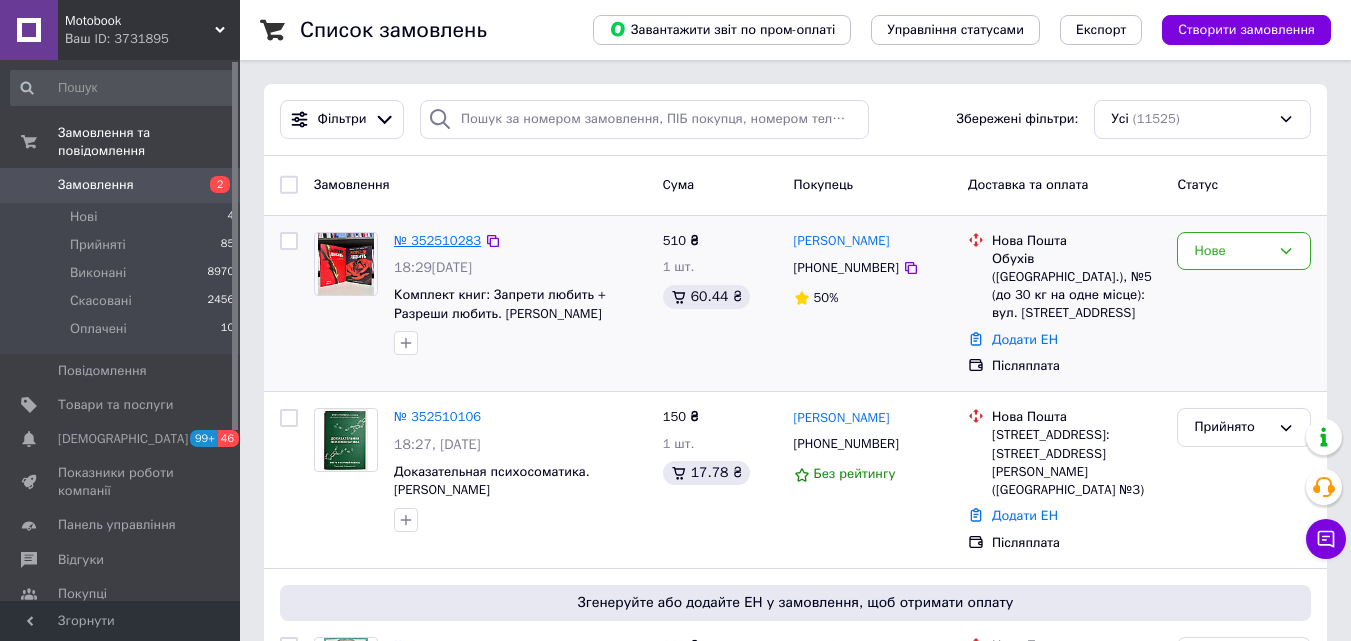 click on "№ 352510283" at bounding box center (437, 240) 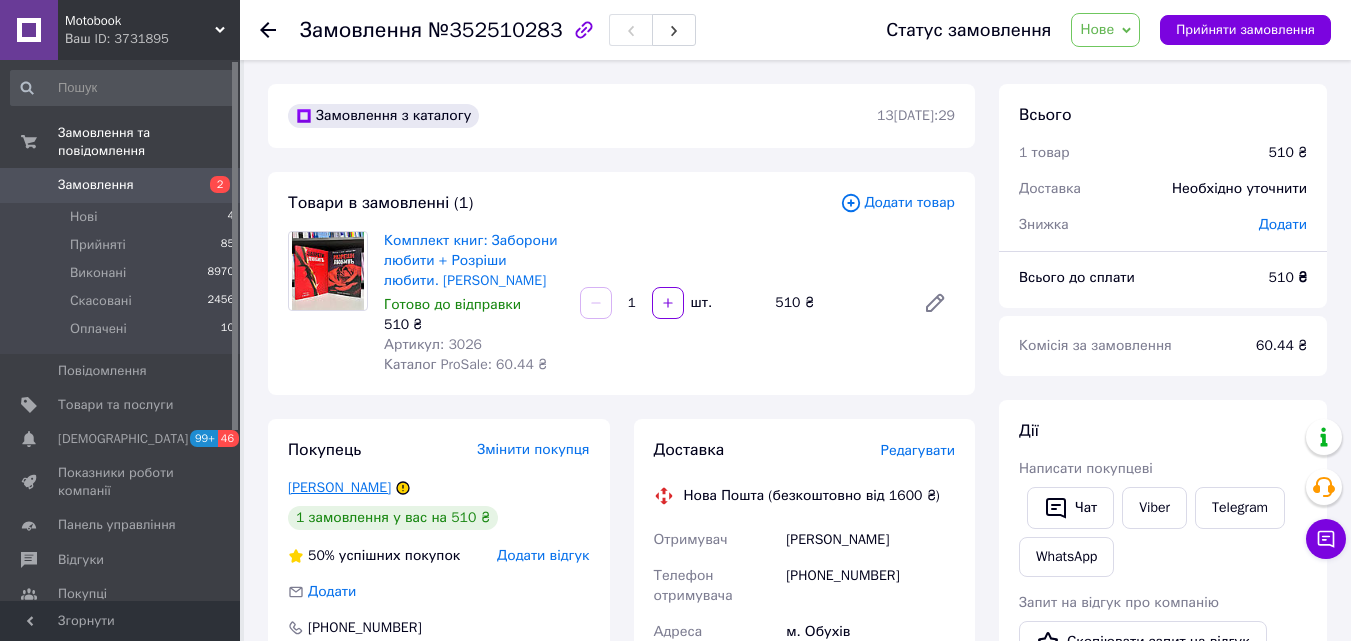 click on "[PERSON_NAME]" at bounding box center (339, 487) 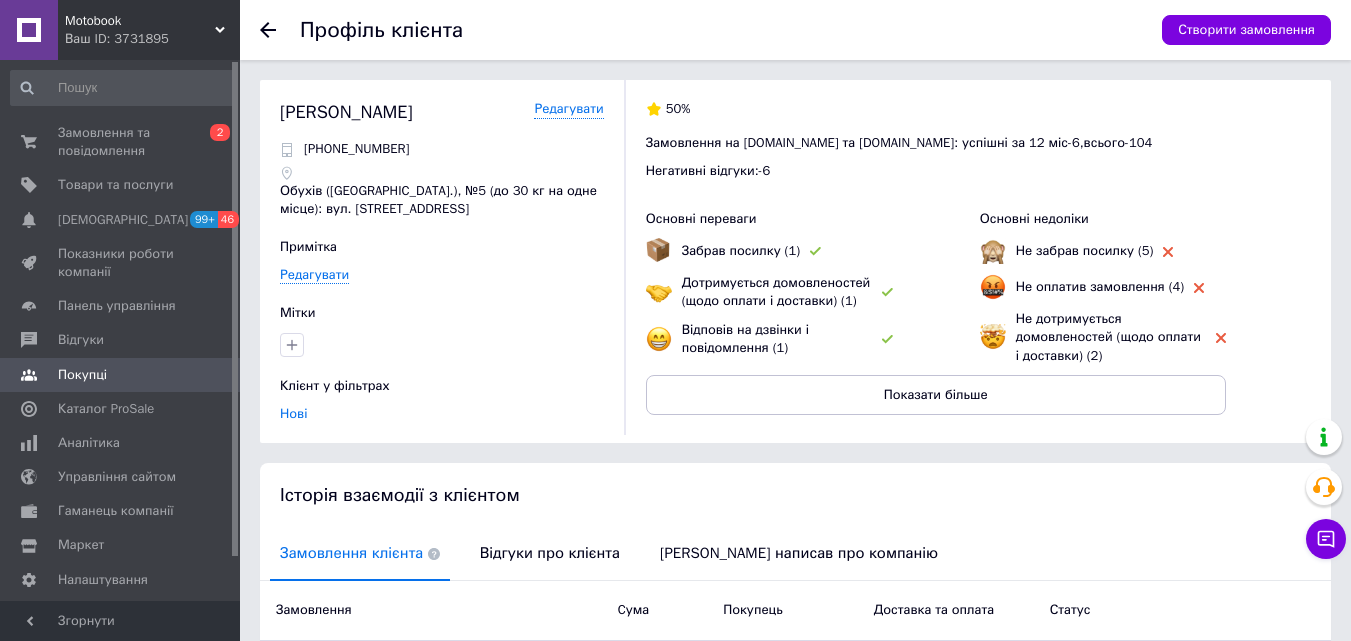 scroll, scrollTop: 200, scrollLeft: 0, axis: vertical 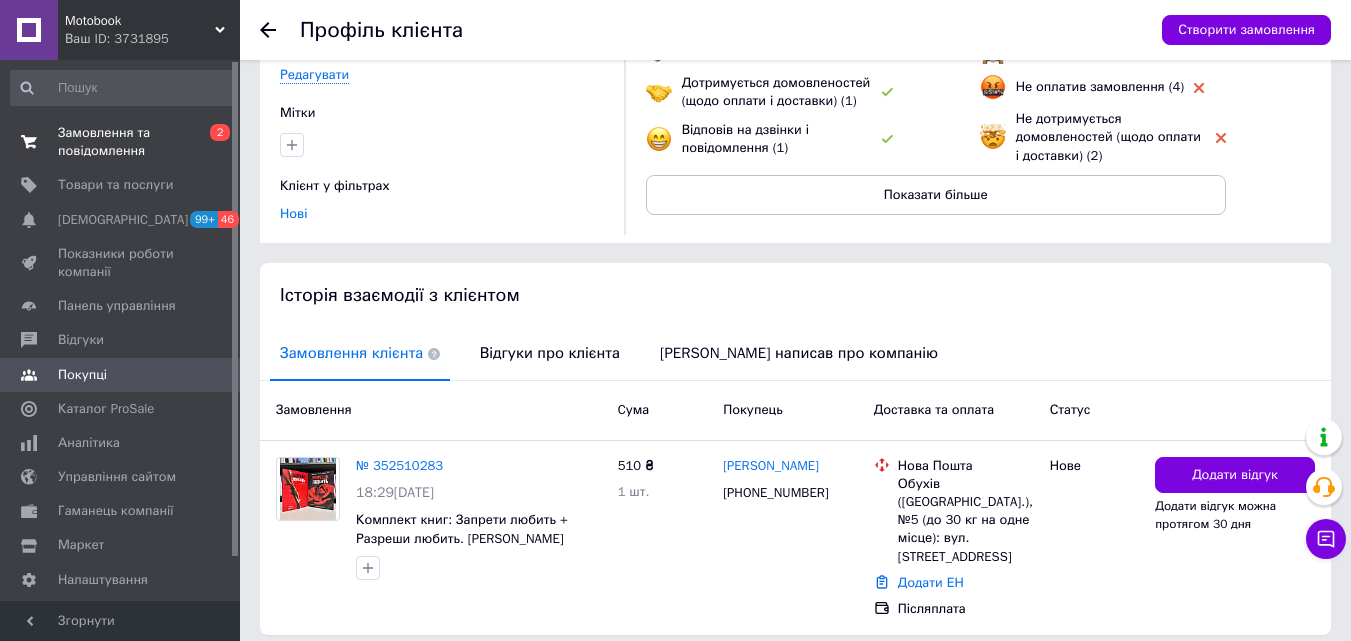 click on "Замовлення та повідомлення" at bounding box center (121, 142) 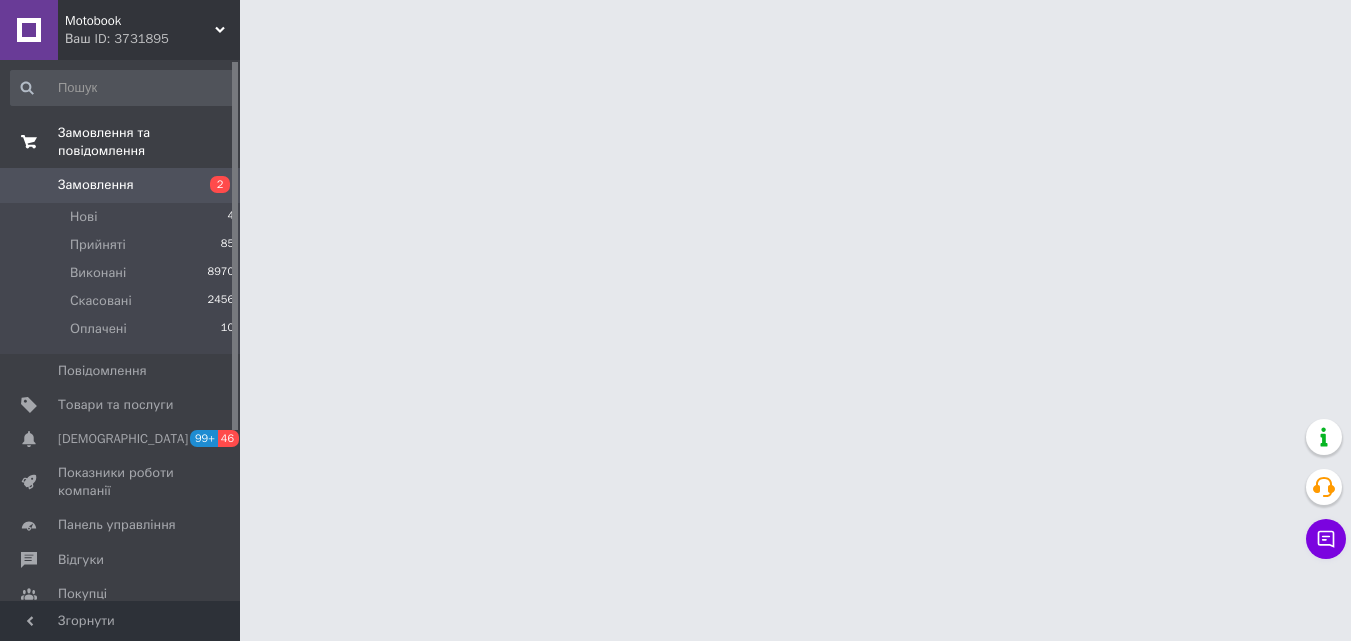 scroll, scrollTop: 0, scrollLeft: 0, axis: both 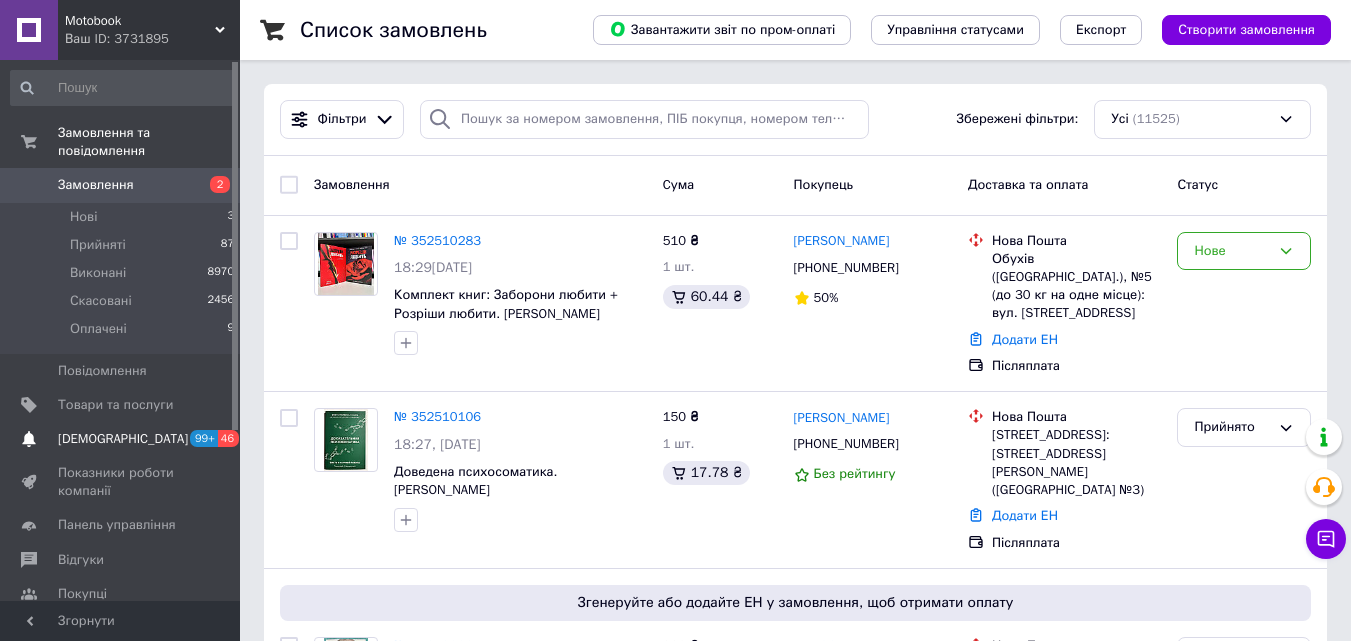 click on "[DEMOGRAPHIC_DATA]" at bounding box center (121, 439) 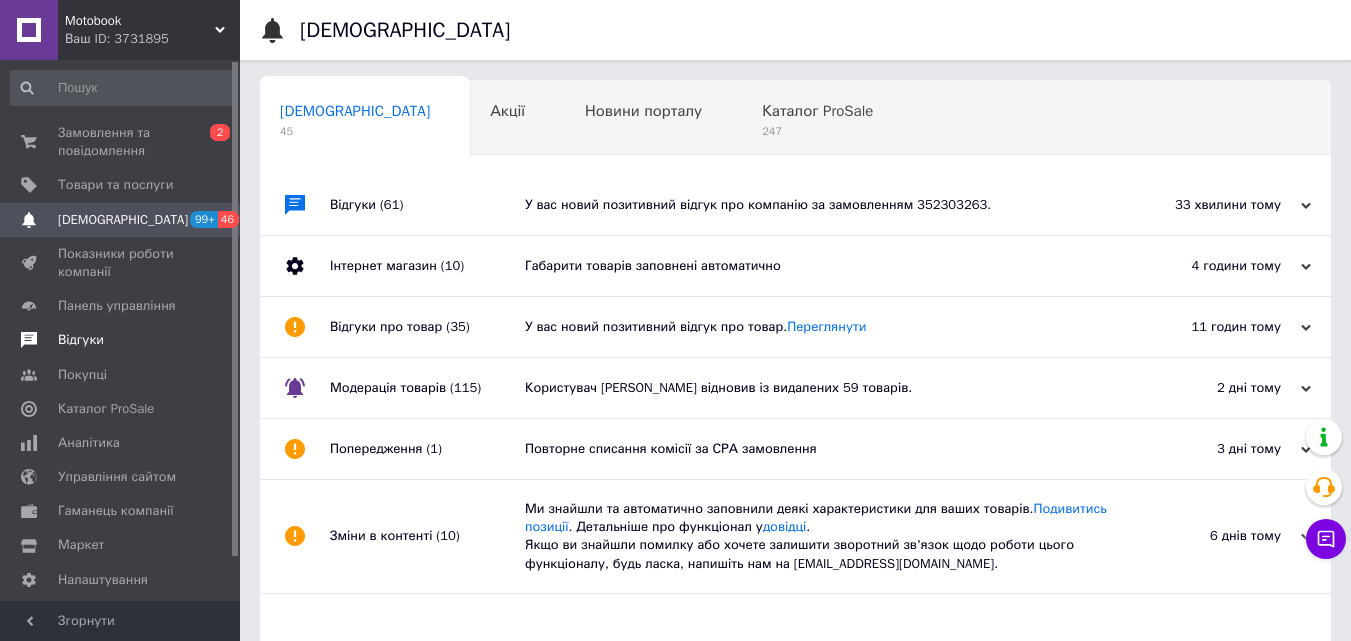 click on "Відгуки" at bounding box center (121, 340) 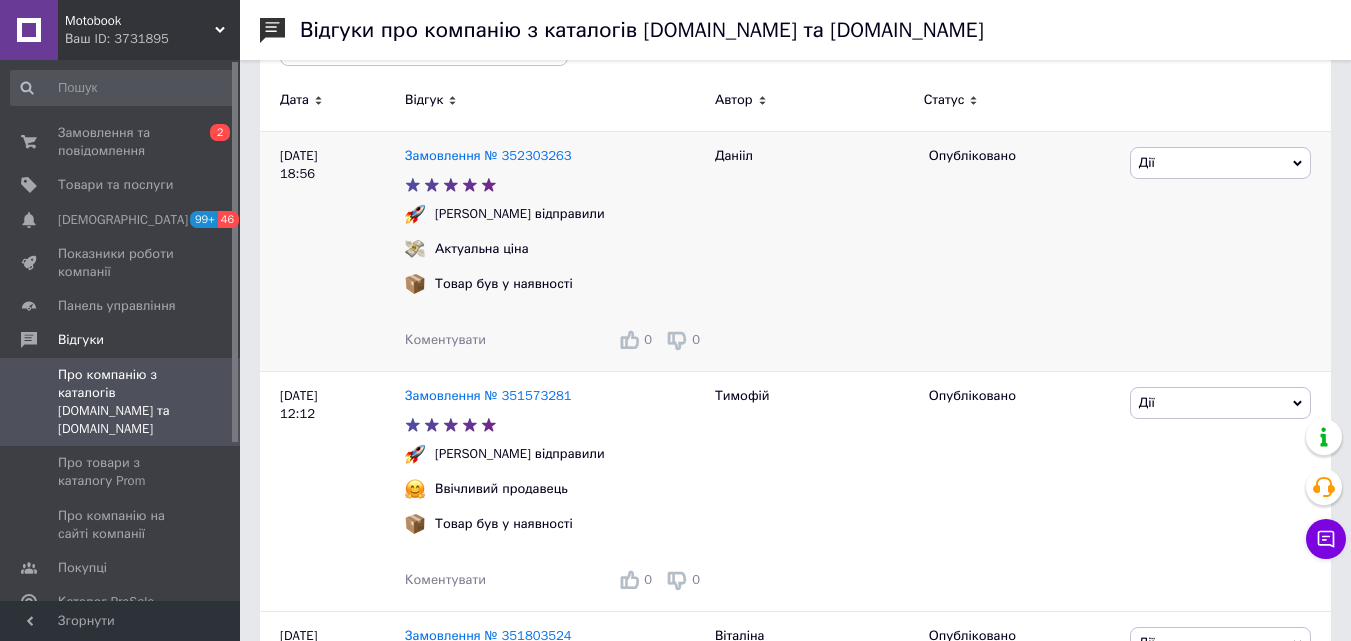 scroll, scrollTop: 600, scrollLeft: 0, axis: vertical 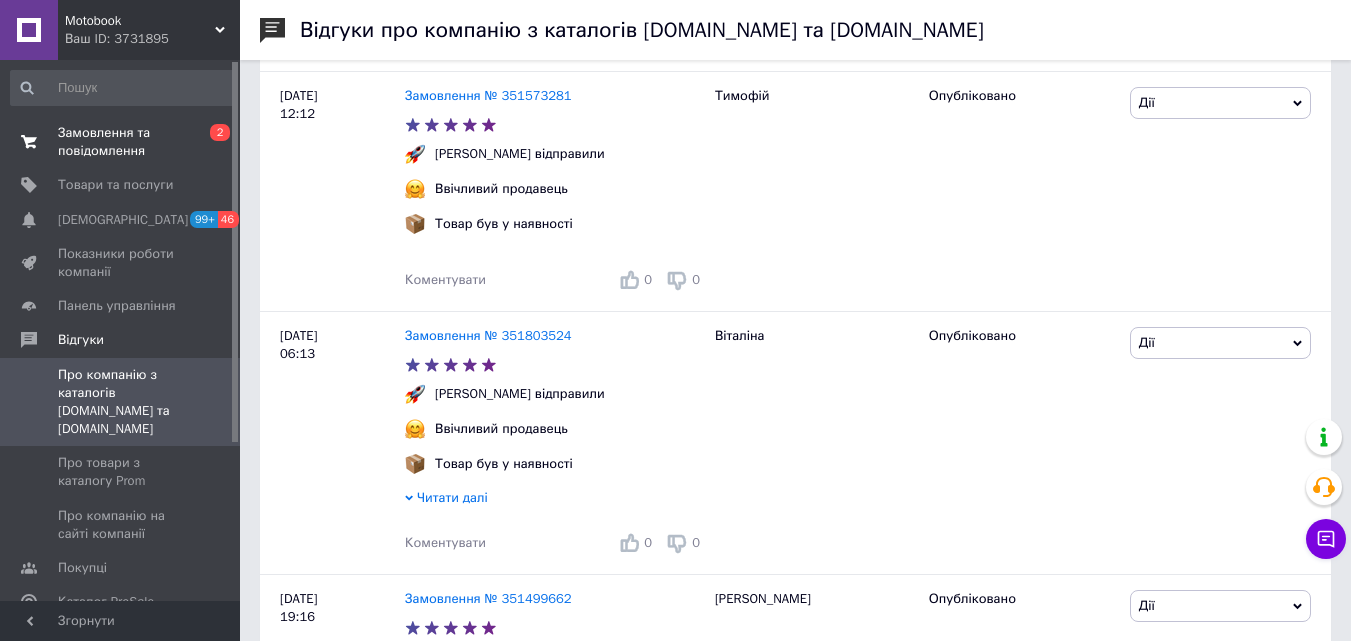 click at bounding box center (29, 142) 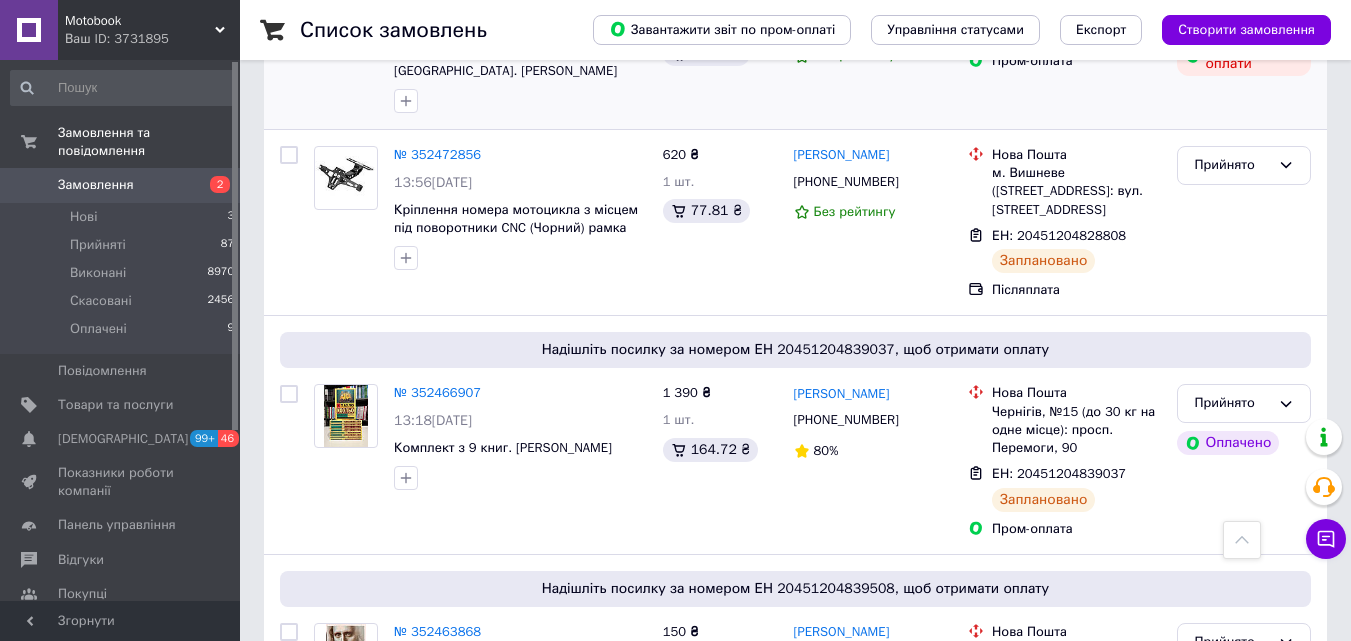 scroll, scrollTop: 2000, scrollLeft: 0, axis: vertical 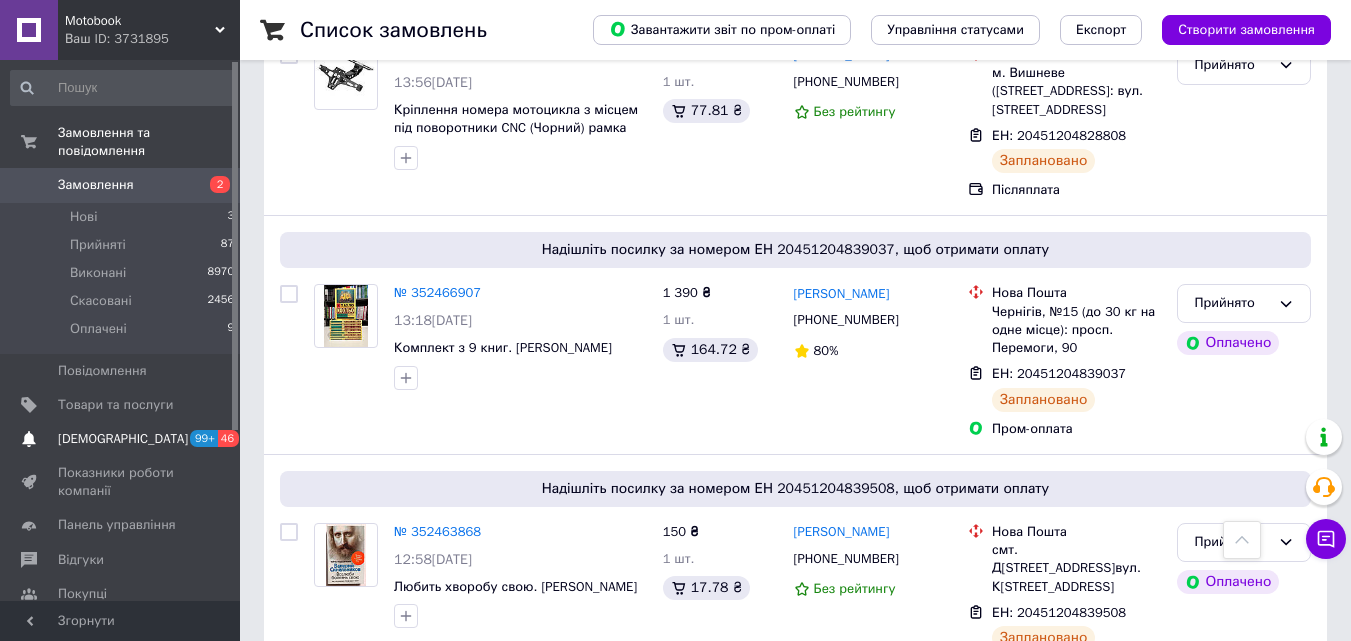 click on "[DEMOGRAPHIC_DATA]" at bounding box center (123, 439) 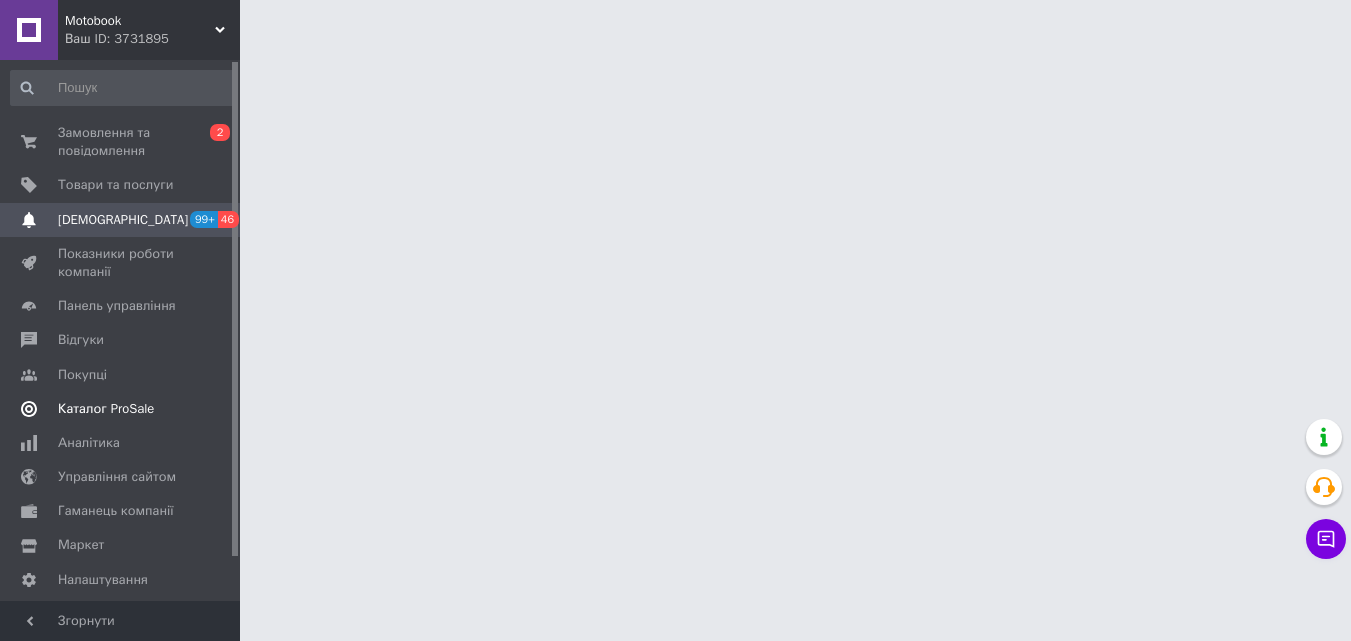 scroll, scrollTop: 0, scrollLeft: 0, axis: both 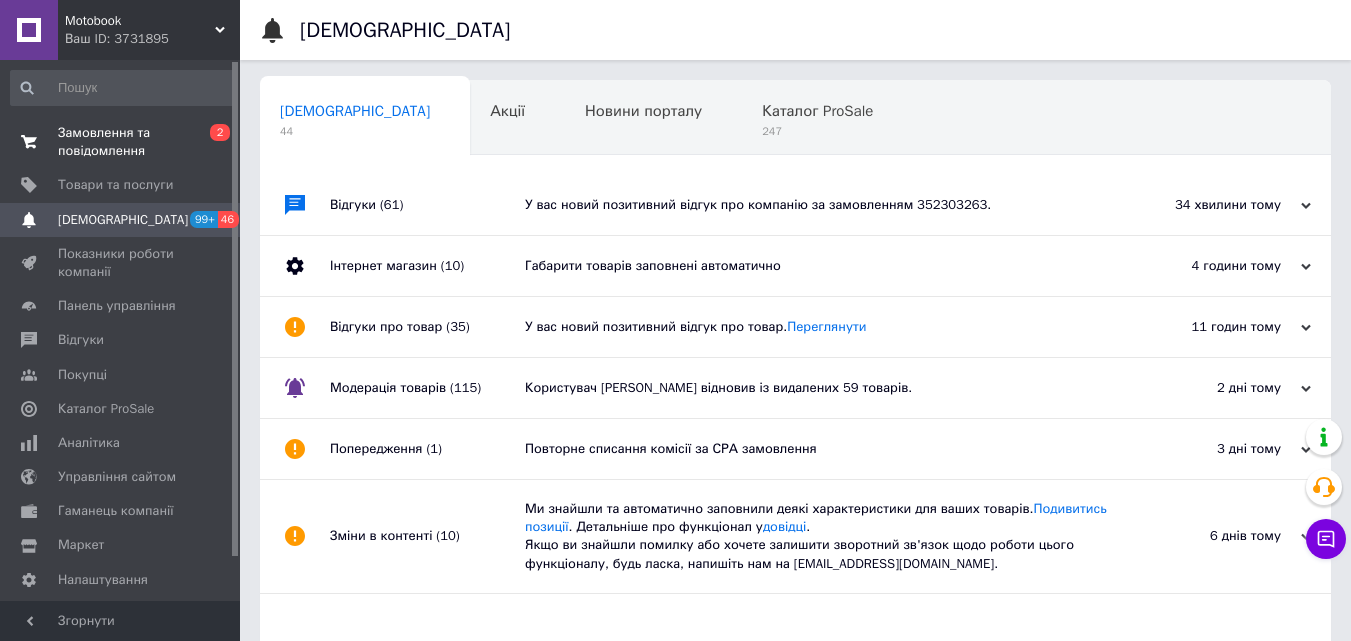 click on "Замовлення та повідомлення" at bounding box center [121, 142] 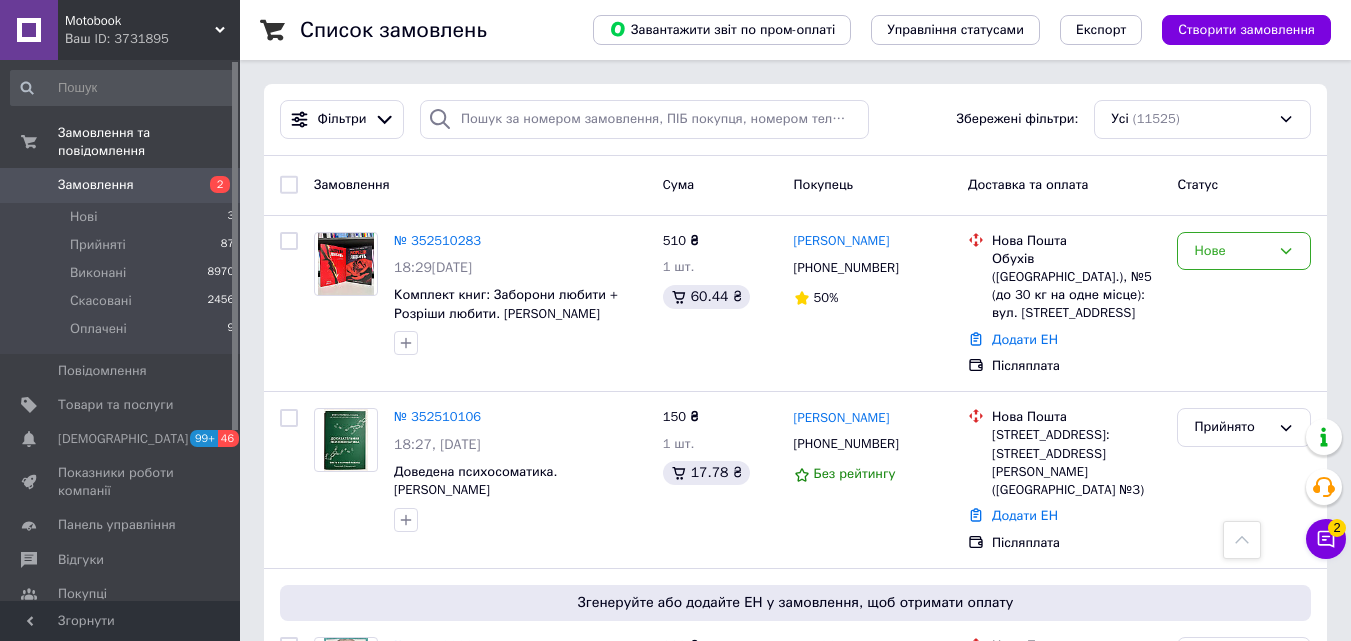 scroll, scrollTop: 560, scrollLeft: 0, axis: vertical 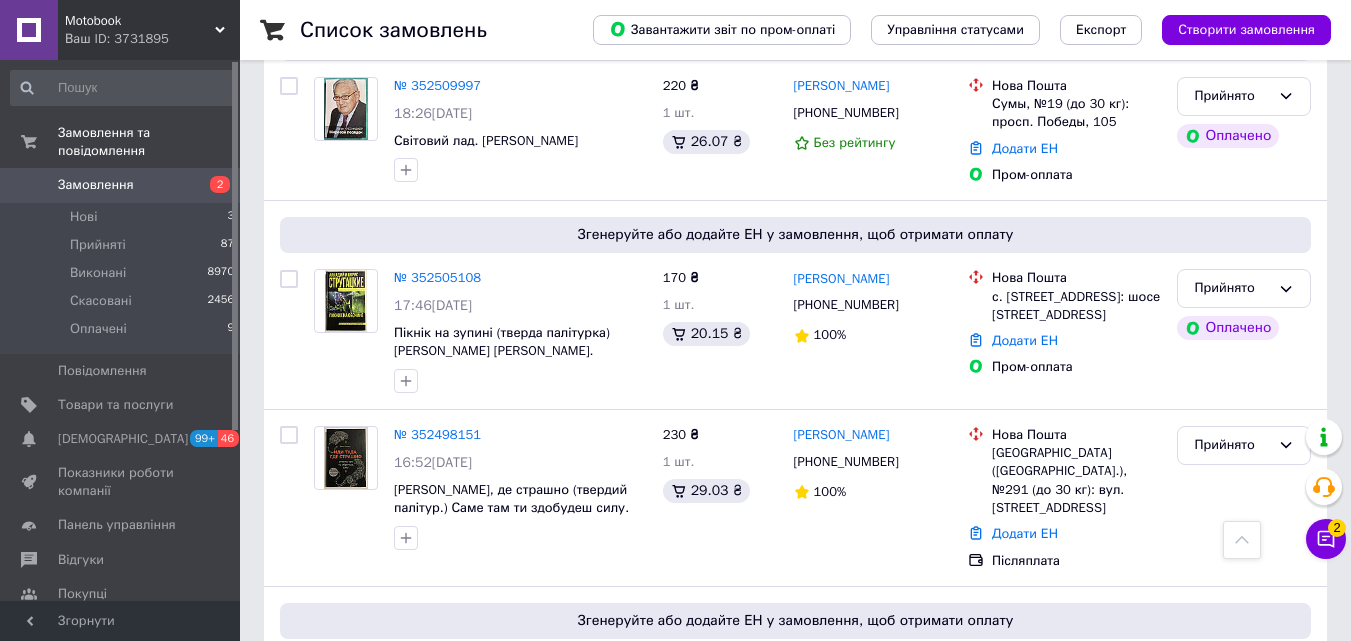 click 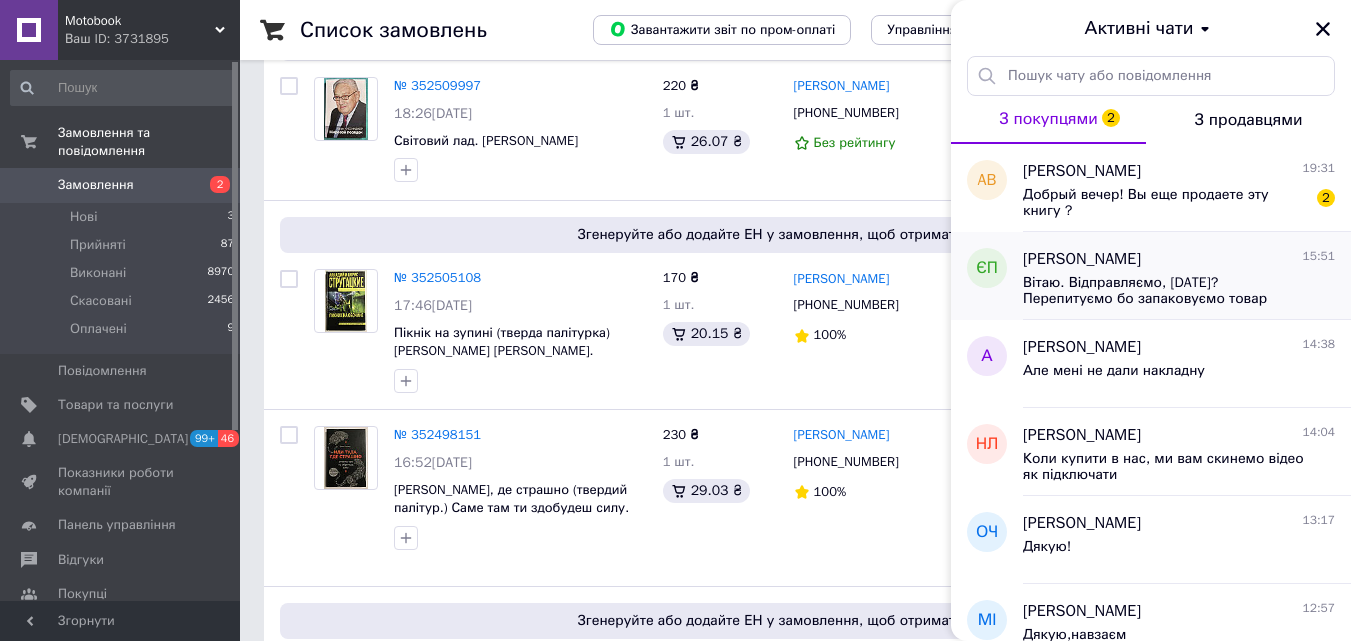 click on "Вітаю. Відправляємо, [DATE]? Перепитуємо бо запаковуємо товар" at bounding box center [1165, 291] 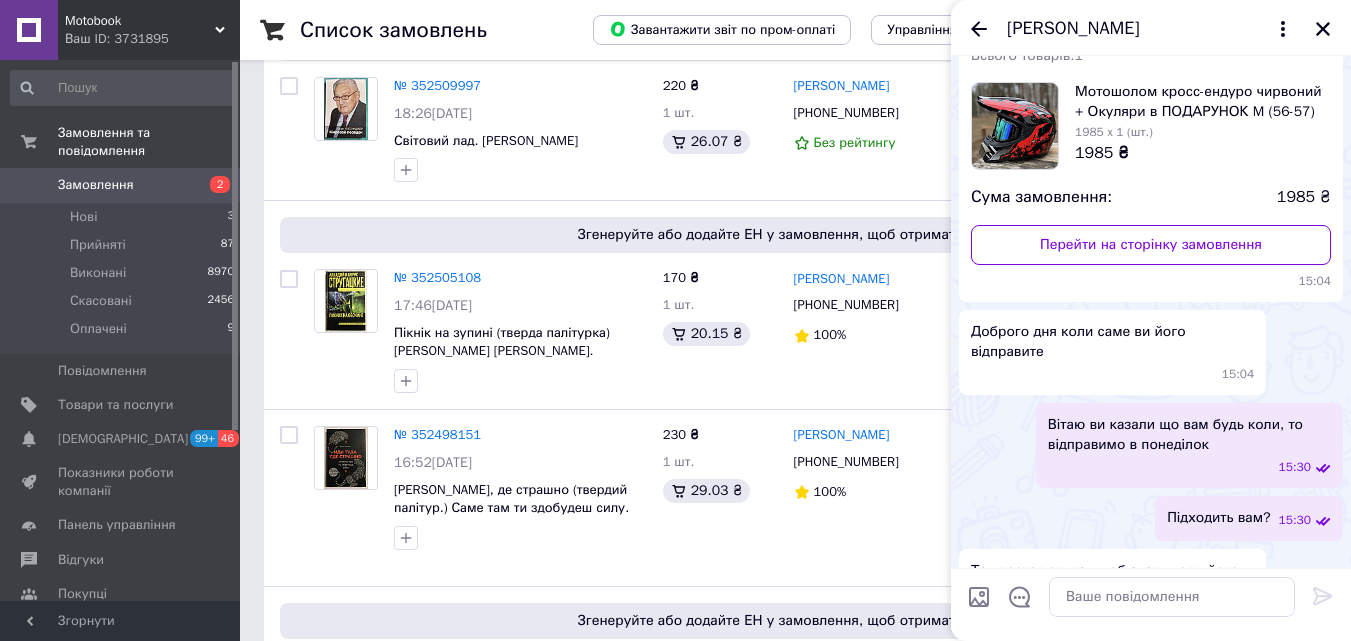 scroll, scrollTop: 1, scrollLeft: 0, axis: vertical 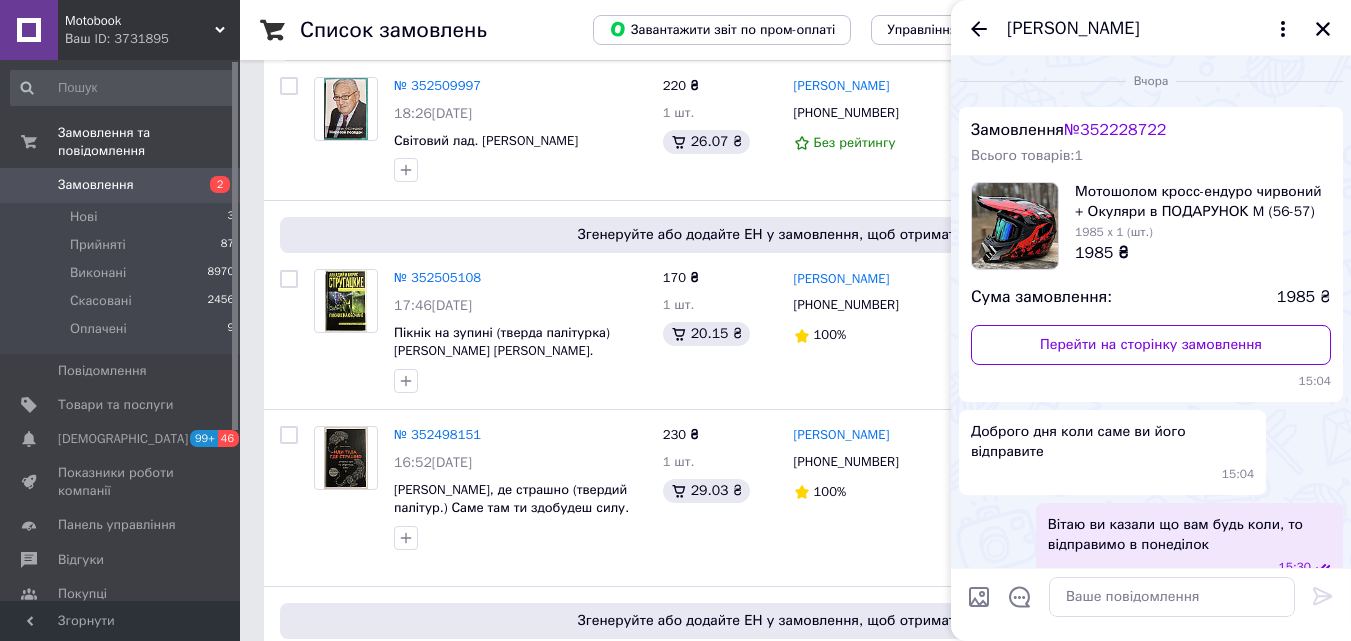 click on "[PERSON_NAME]" at bounding box center (1151, 28) 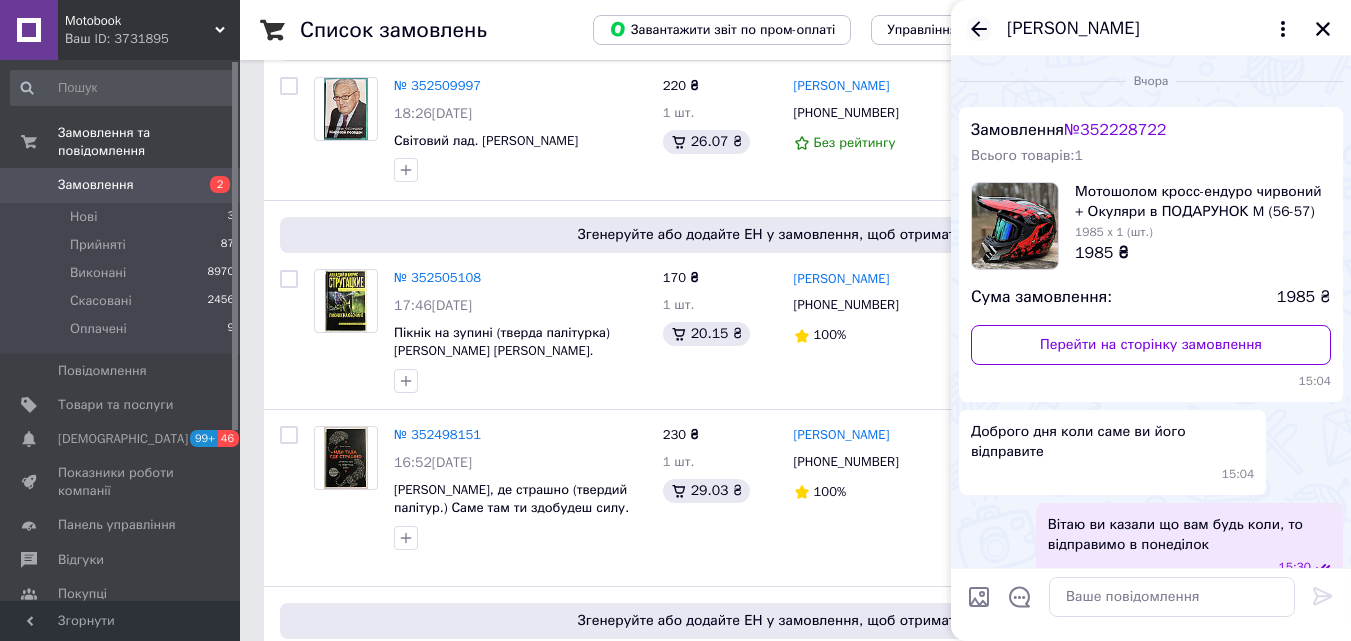 click 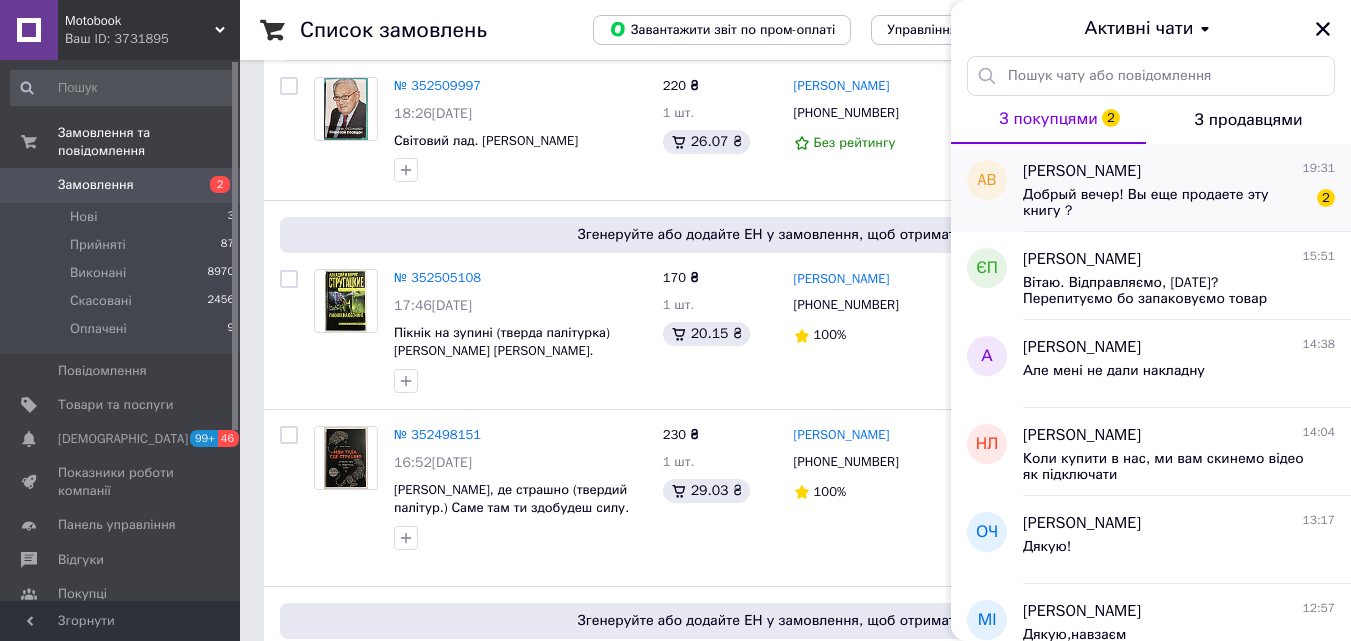 click on "Добрый вечер!
Вы еще продаете эту книгу ? 2" at bounding box center (1179, 201) 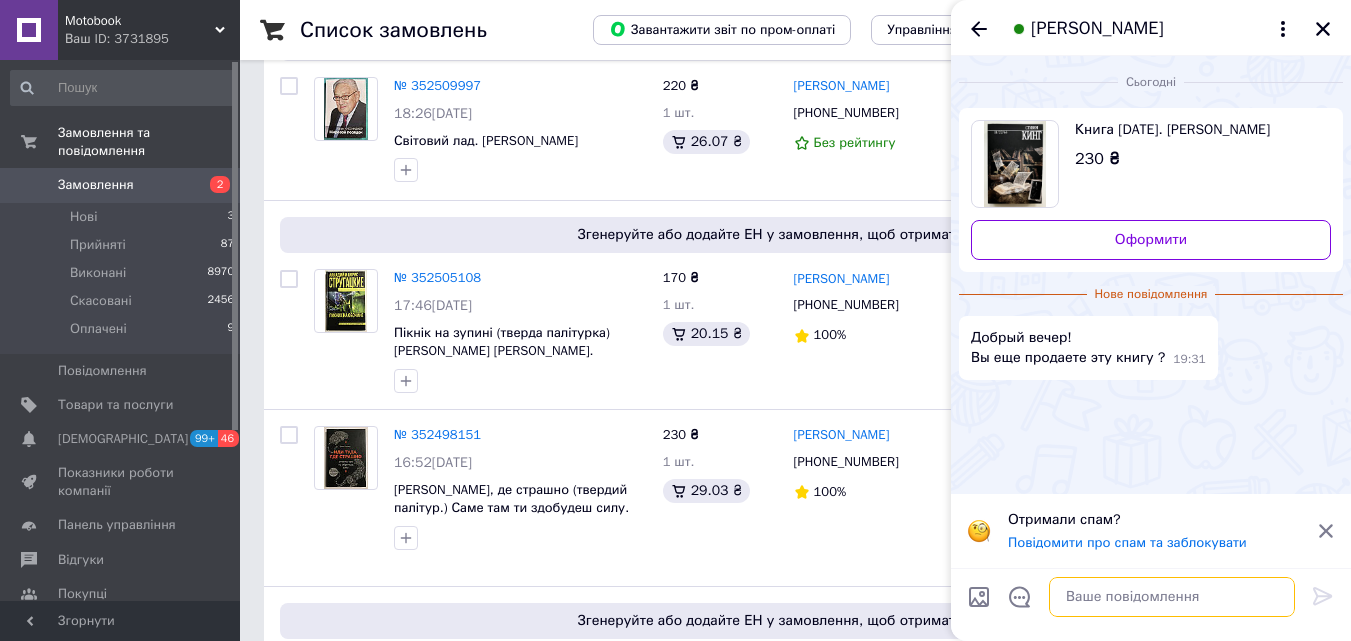 click at bounding box center [1172, 597] 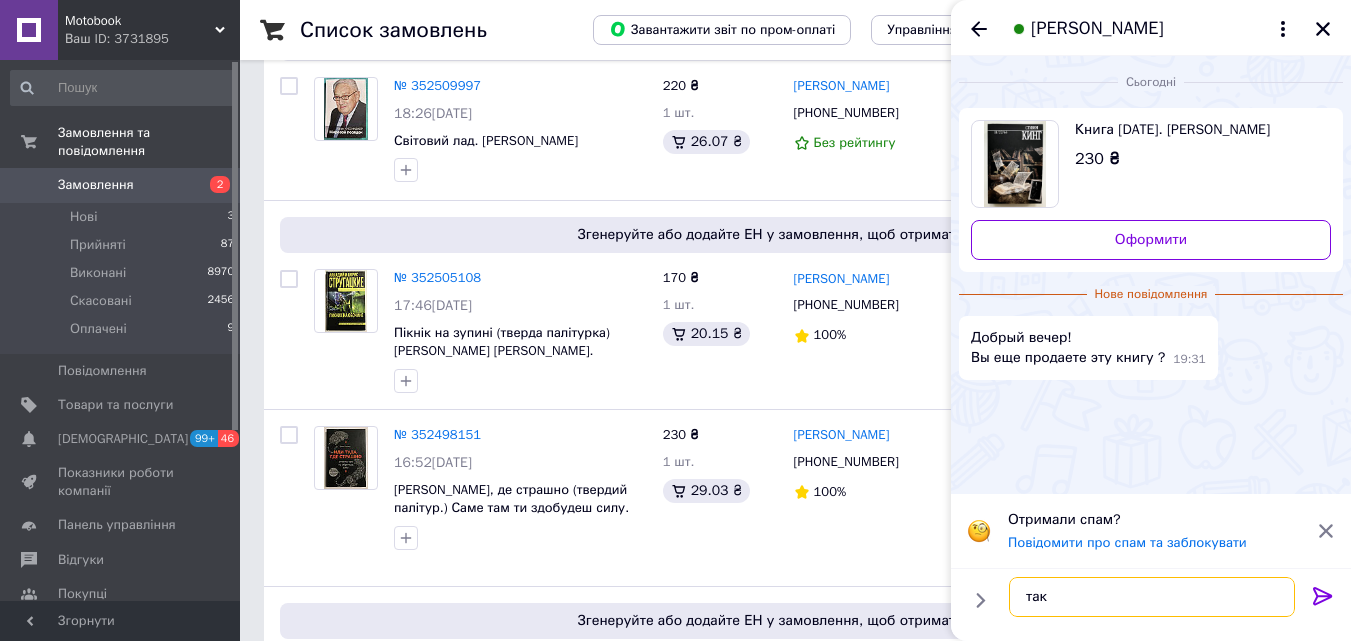 type on "так" 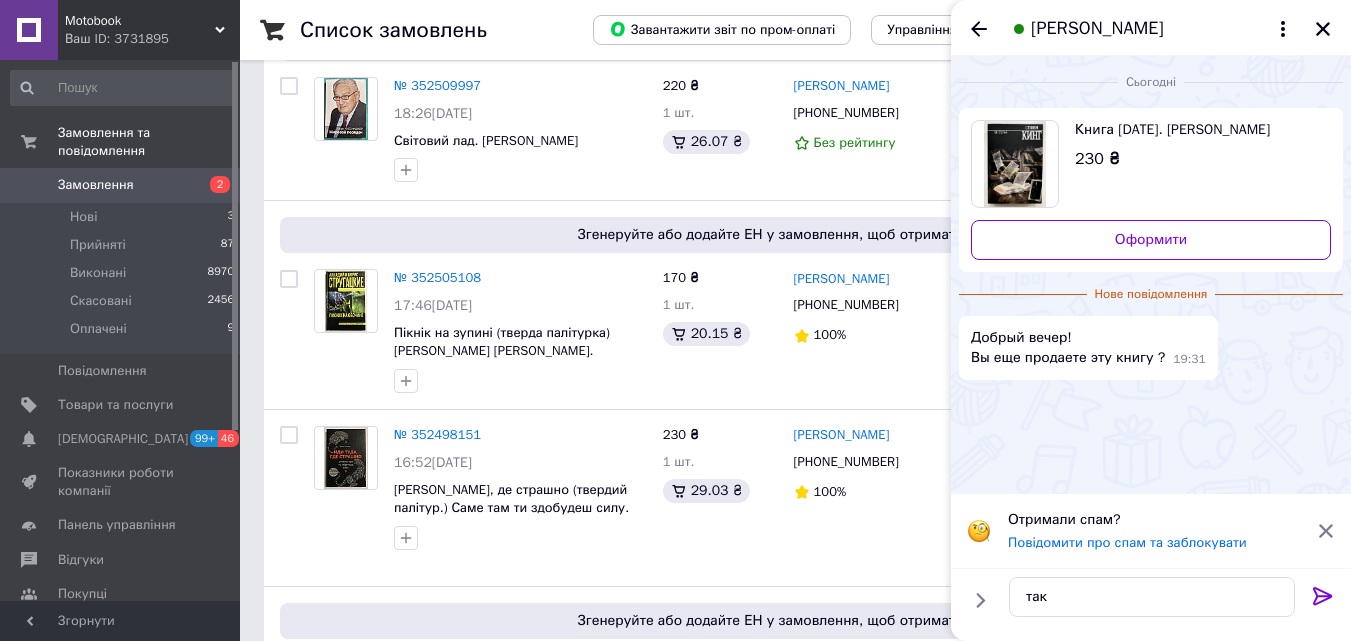 click 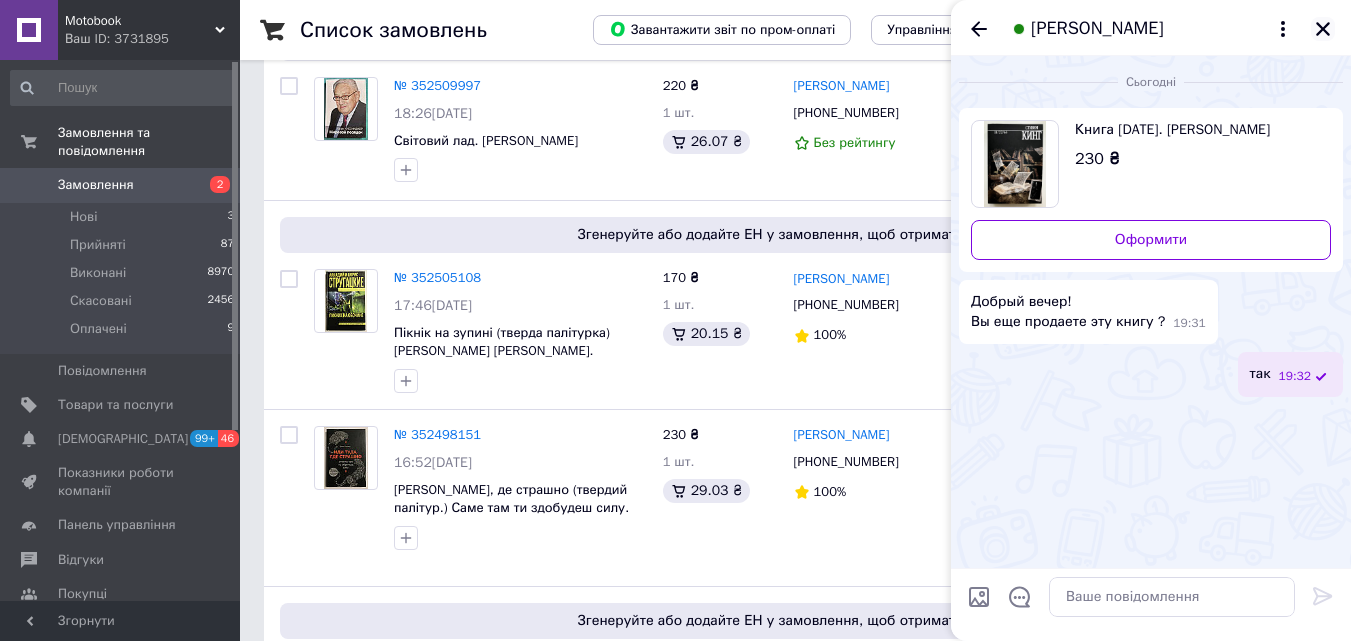 click 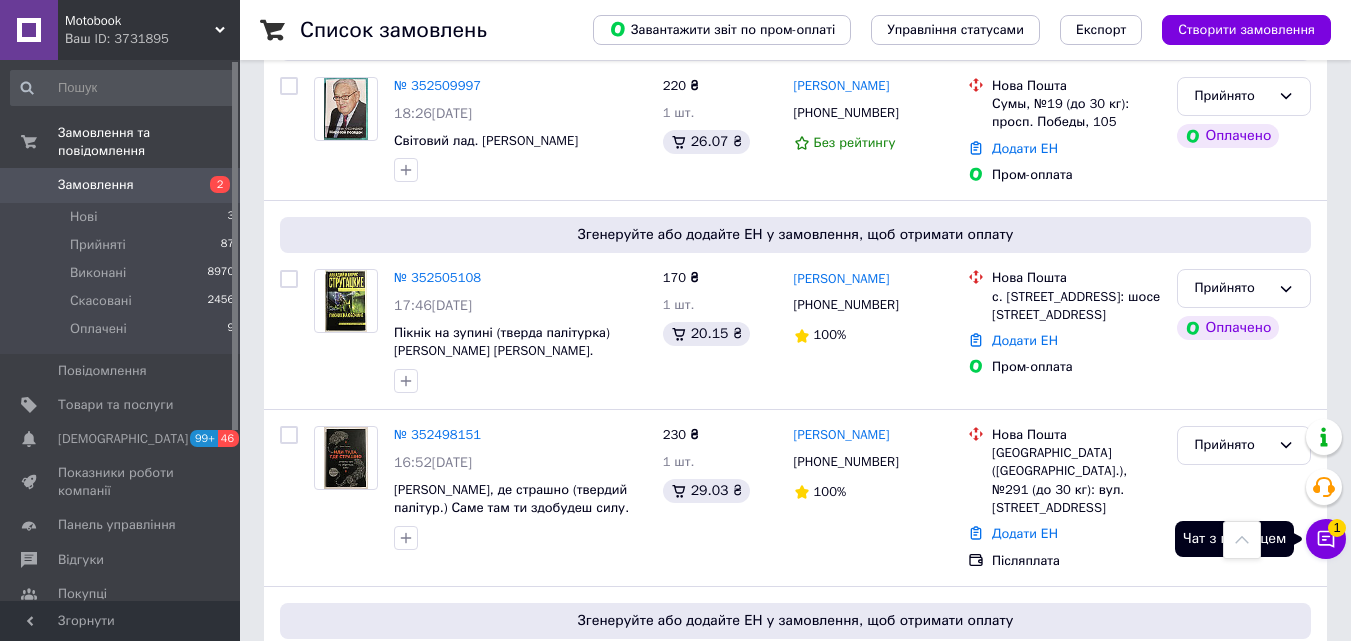 click 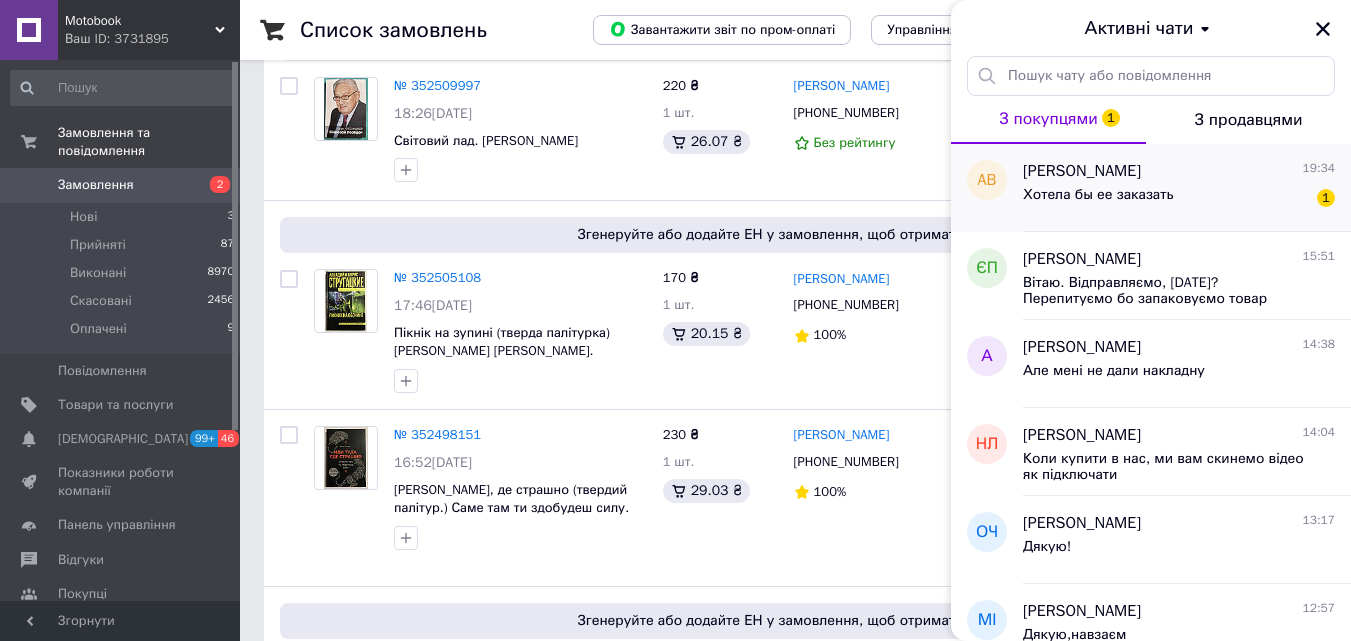 click on "[PERSON_NAME] 19:34" at bounding box center [1179, 171] 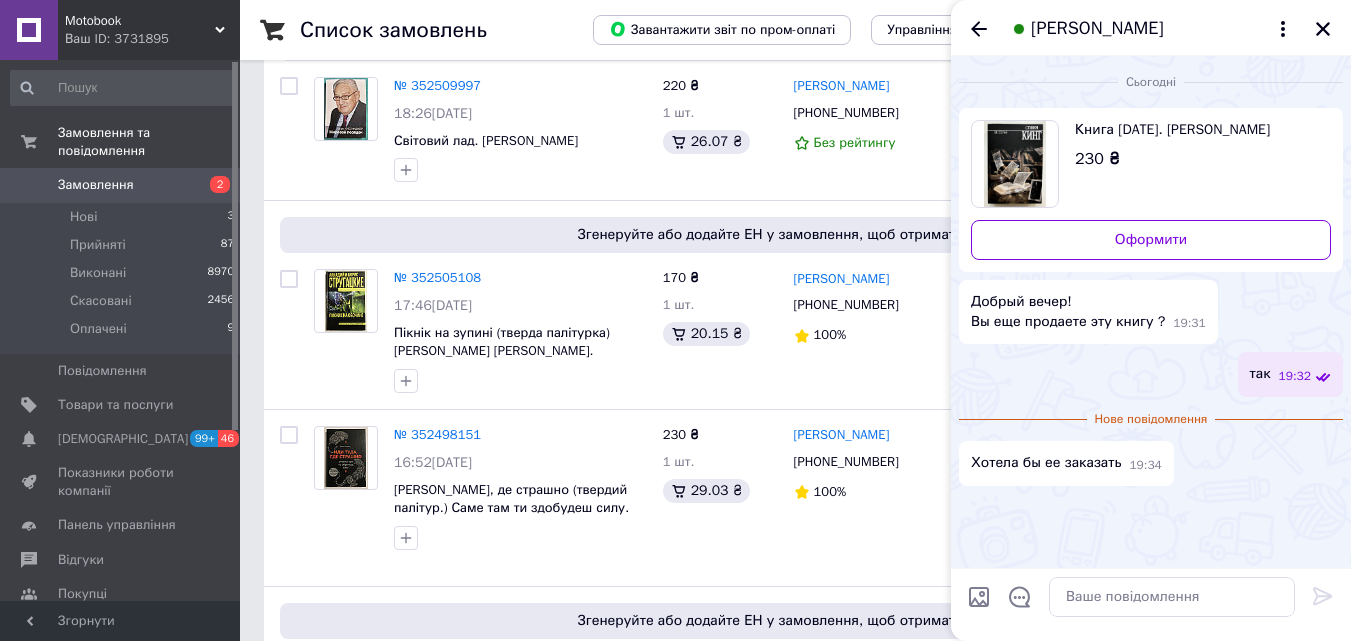scroll, scrollTop: 760, scrollLeft: 0, axis: vertical 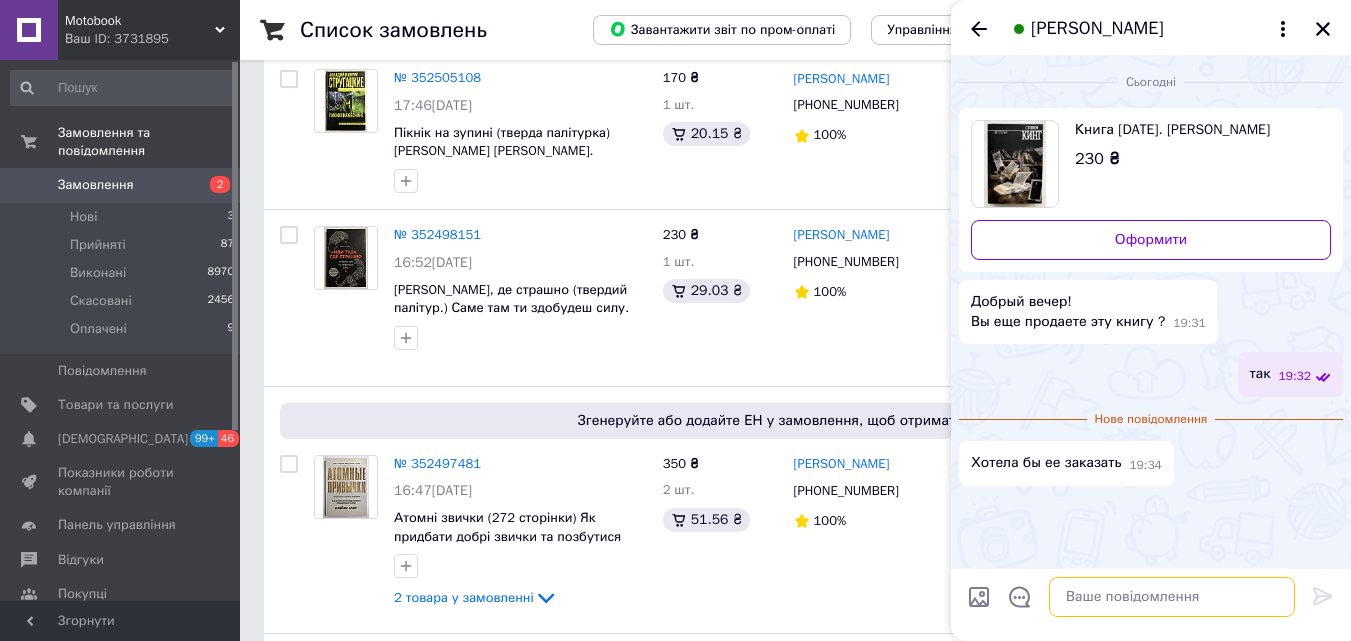 click at bounding box center (1172, 597) 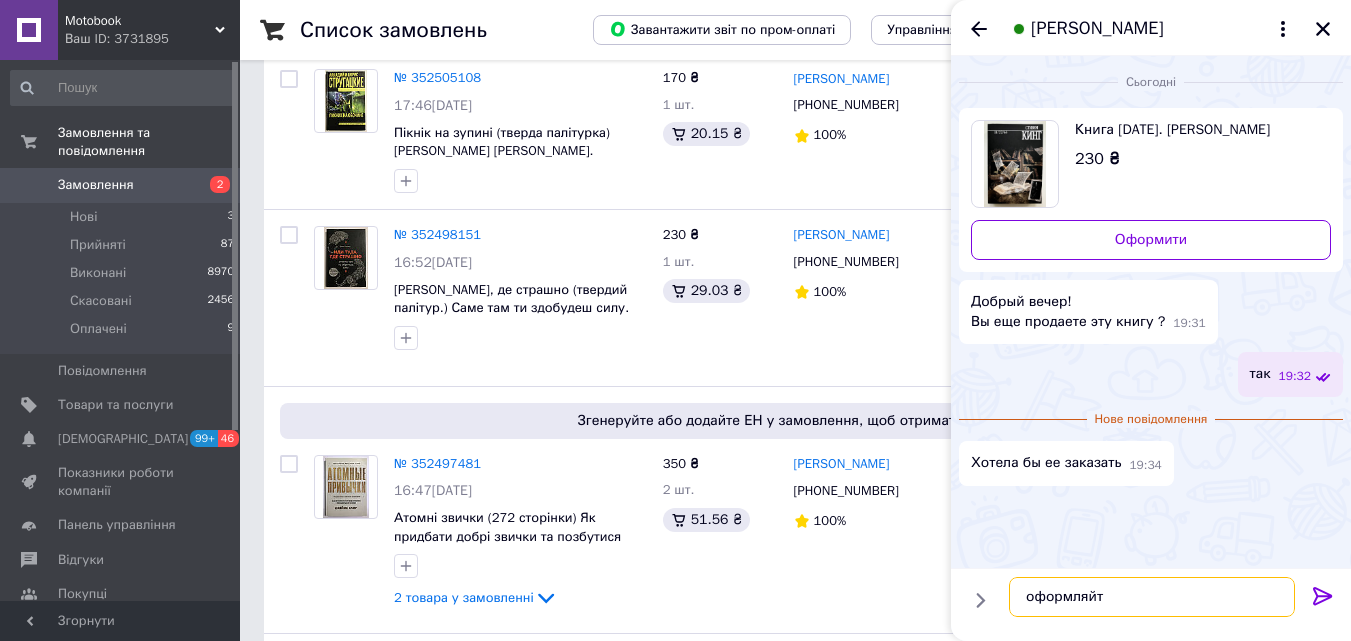 type on "оформляйте" 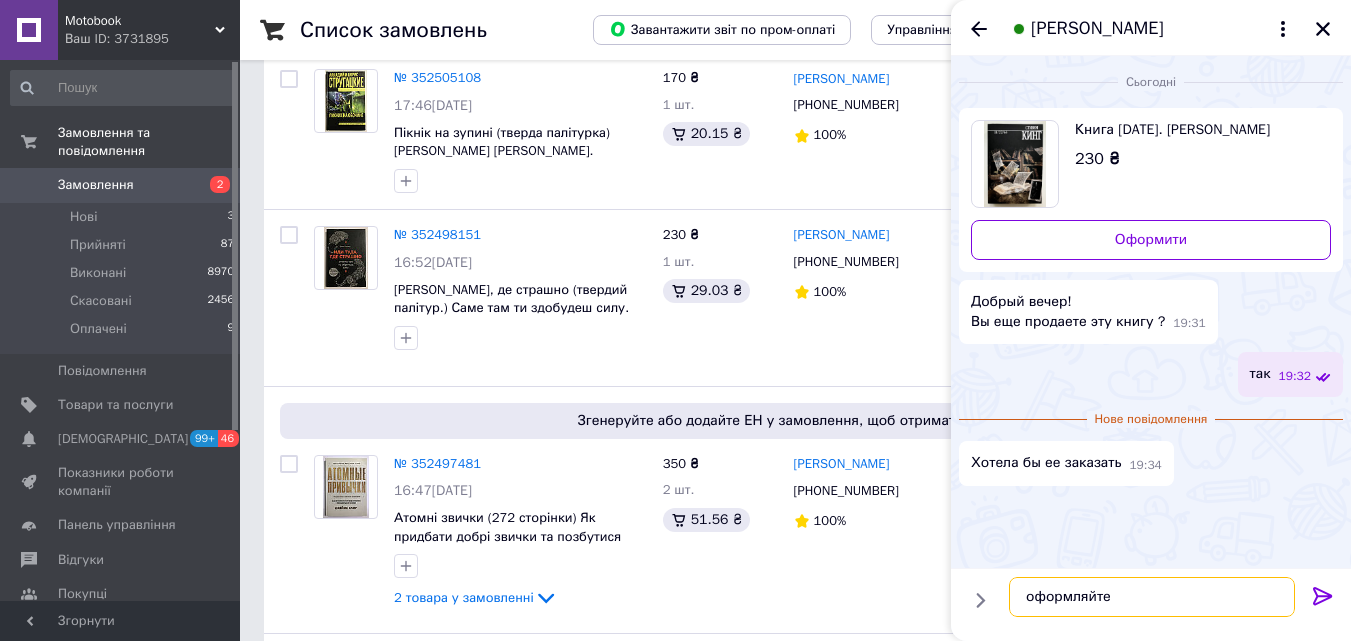 type 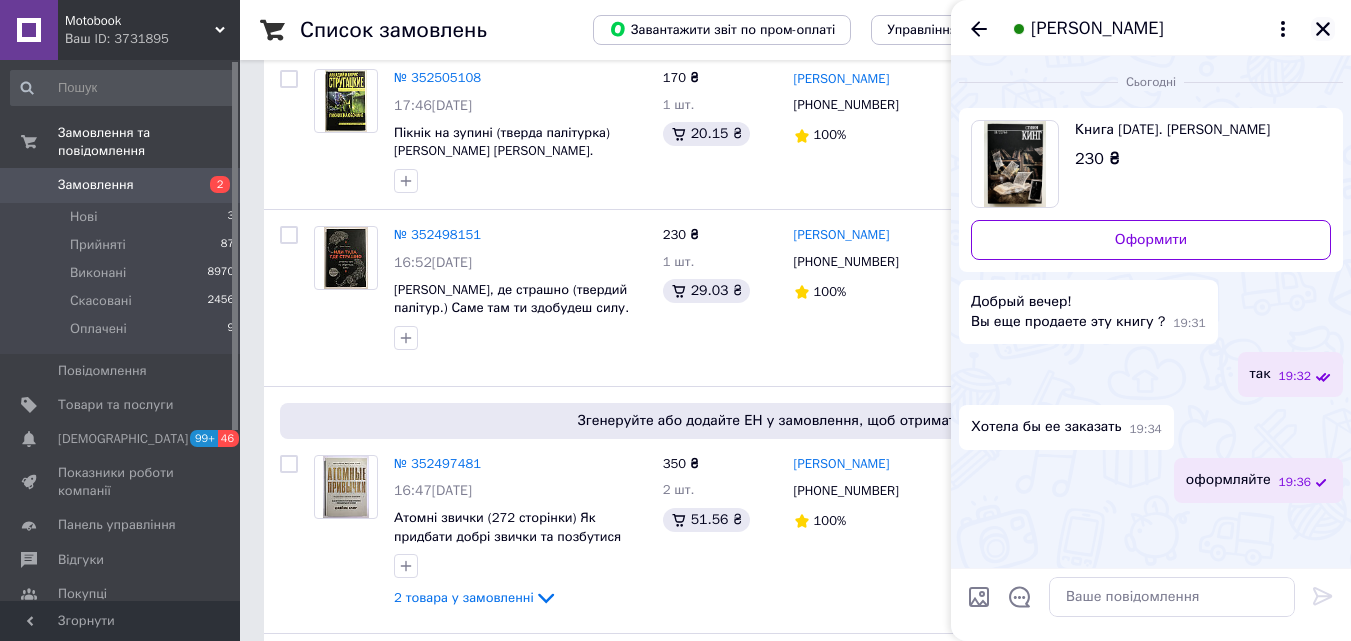 click 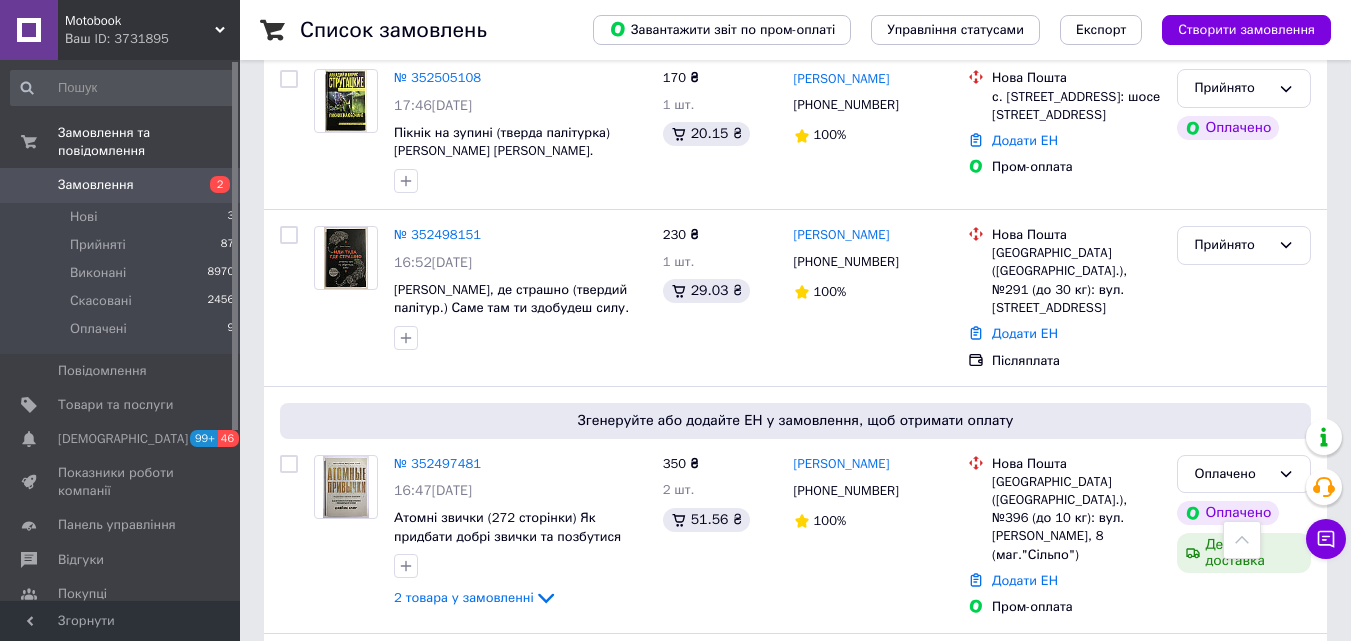 click on "Замовлення" at bounding box center [96, 185] 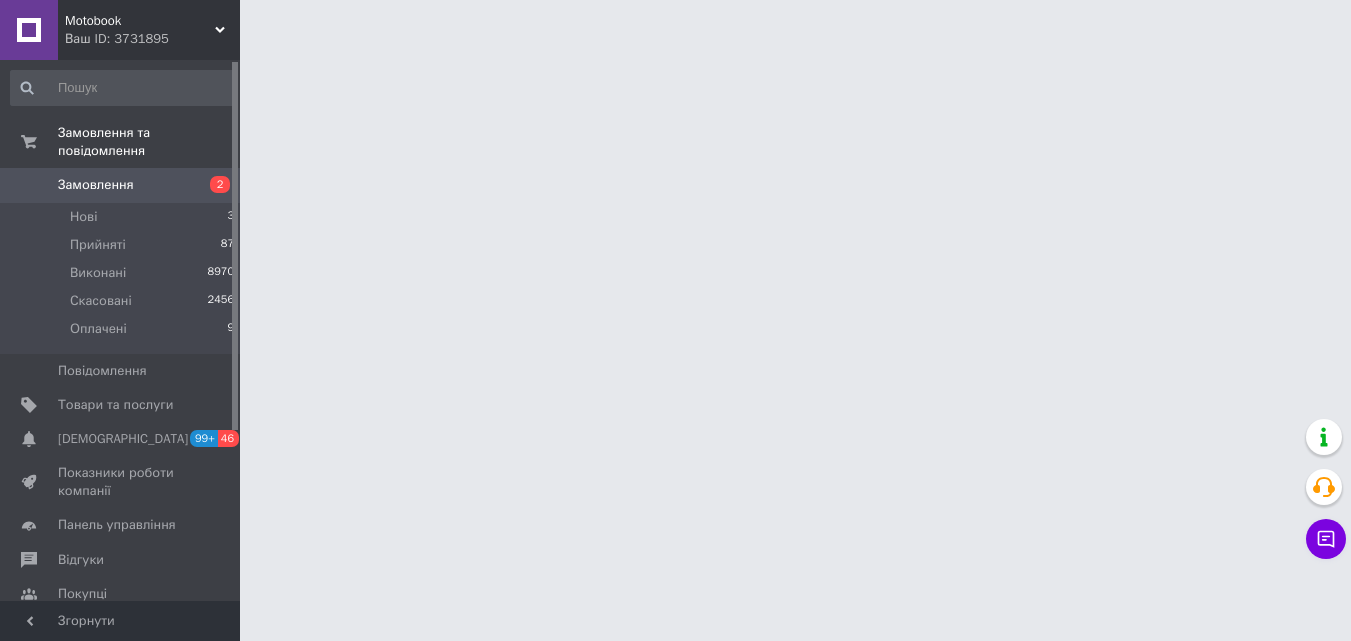 scroll, scrollTop: 0, scrollLeft: 0, axis: both 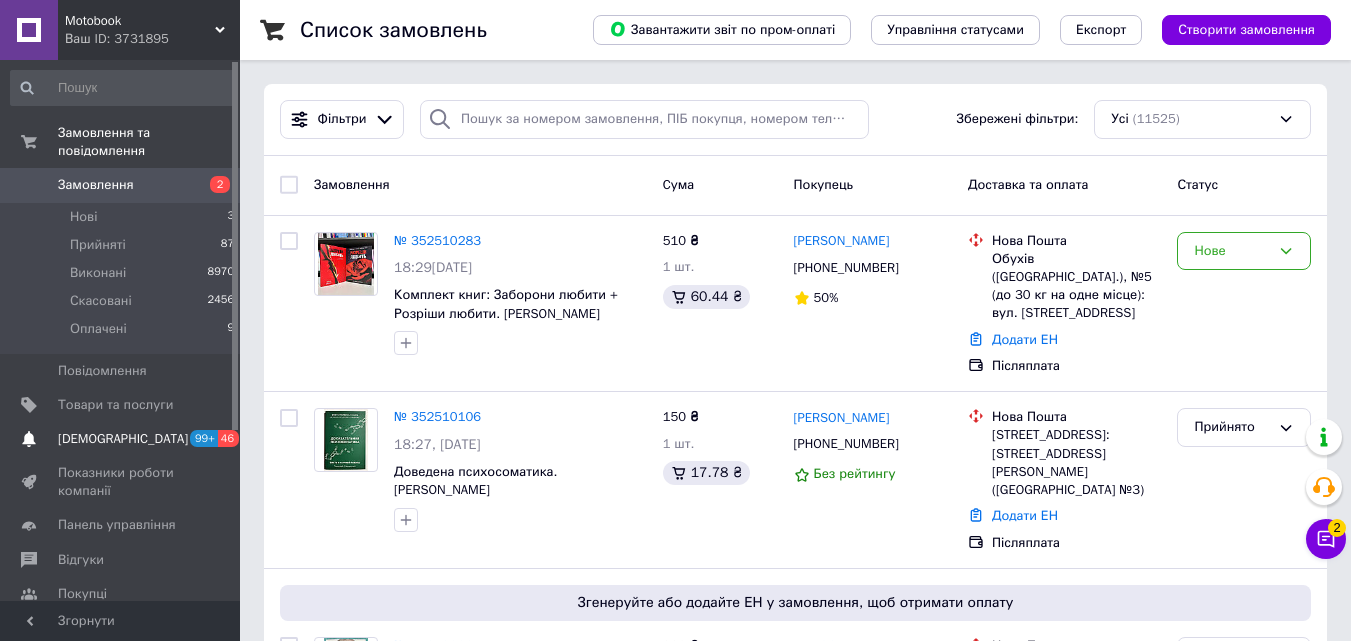 click on "[DEMOGRAPHIC_DATA]" at bounding box center (121, 439) 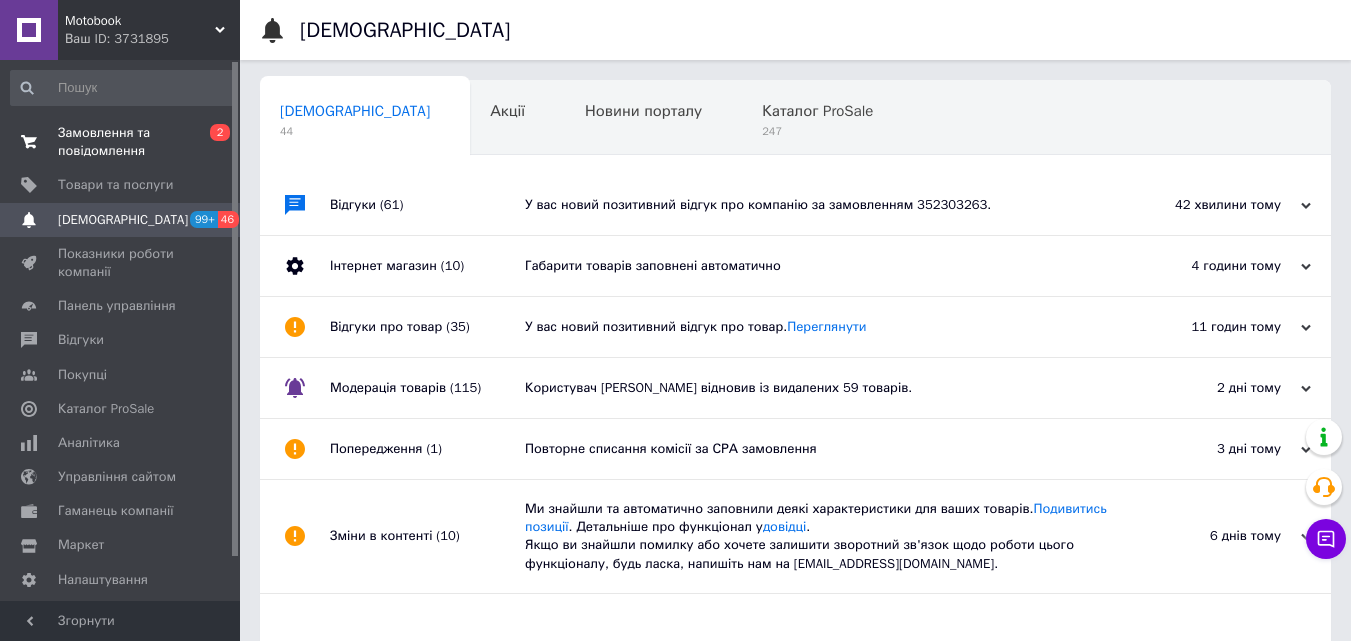 click on "Замовлення та повідомлення 0 2" at bounding box center (123, 142) 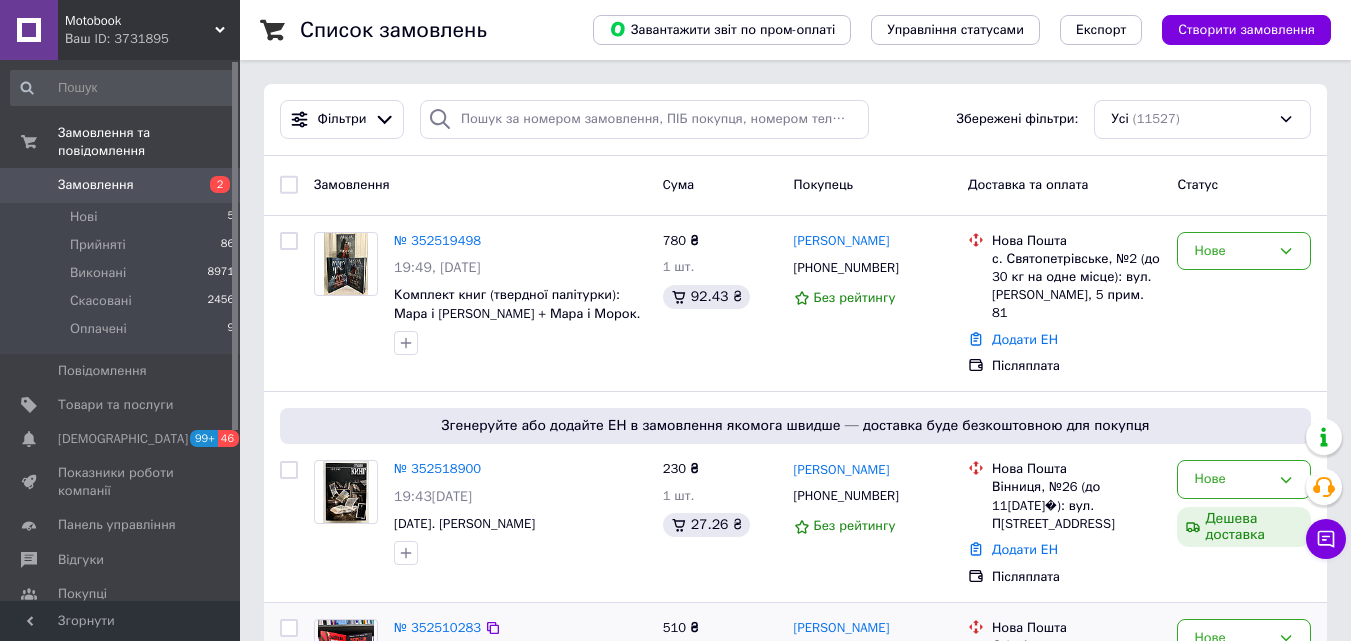 scroll, scrollTop: 300, scrollLeft: 0, axis: vertical 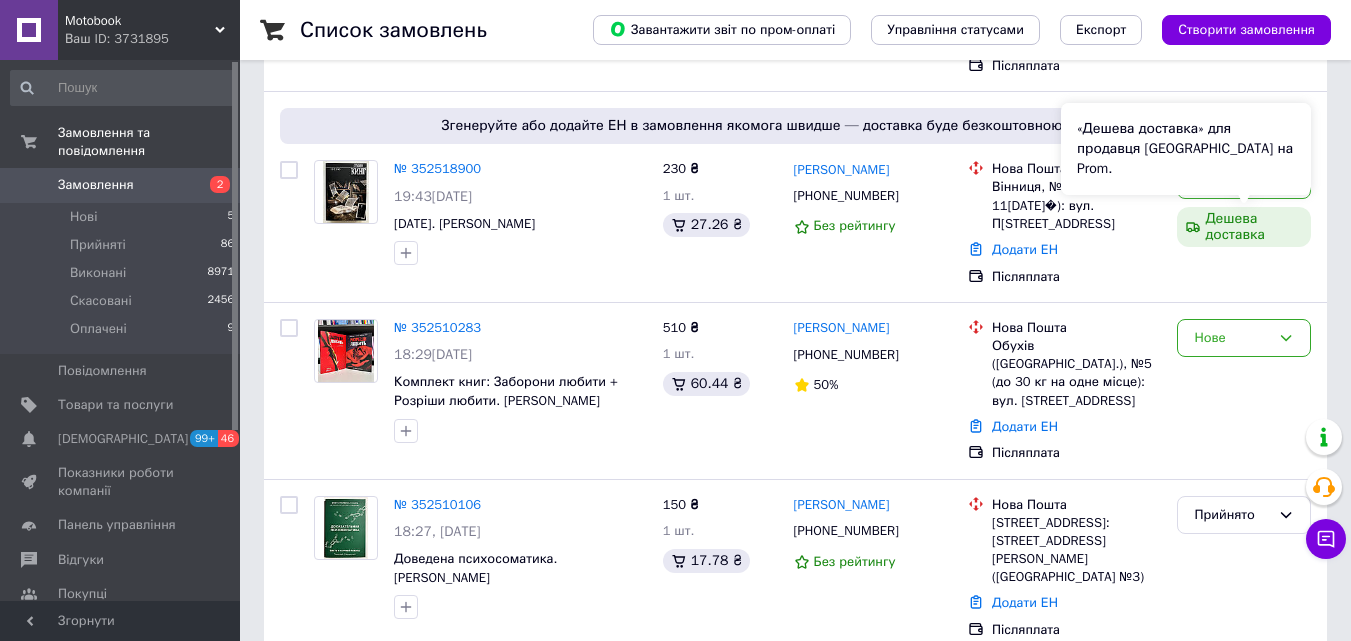 drag, startPoint x: 1279, startPoint y: 200, endPoint x: 1342, endPoint y: 183, distance: 65.25335 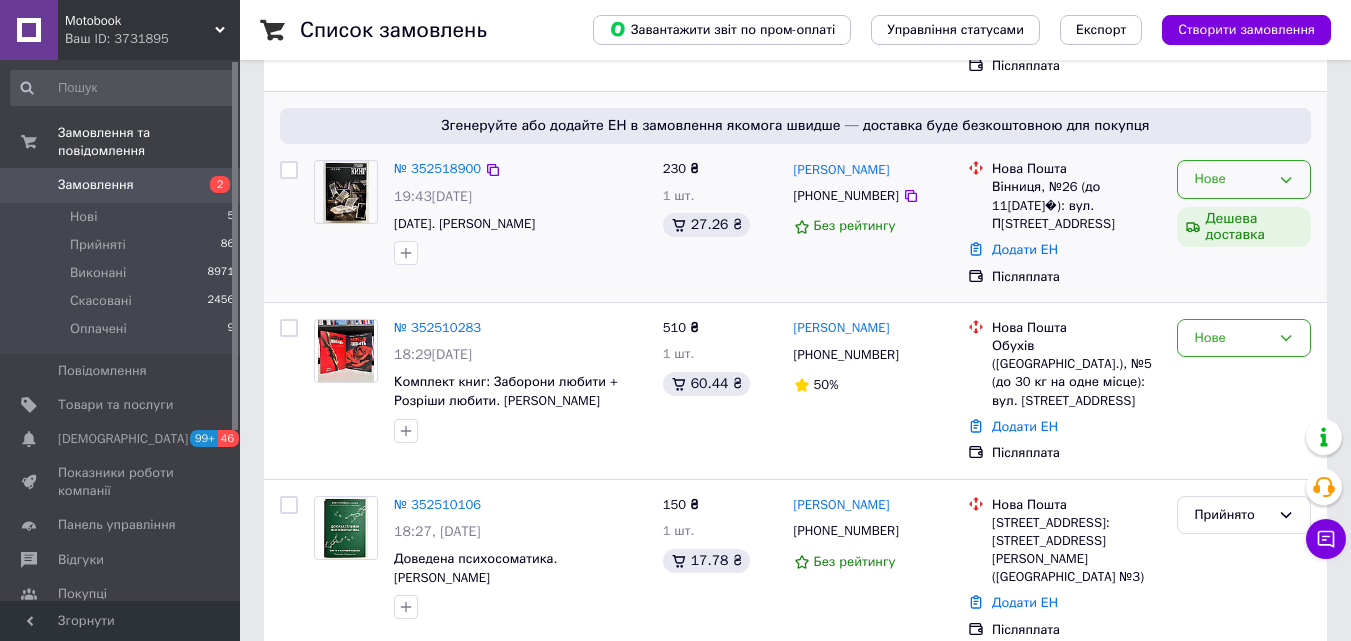 click on "Нове" at bounding box center [1244, 179] 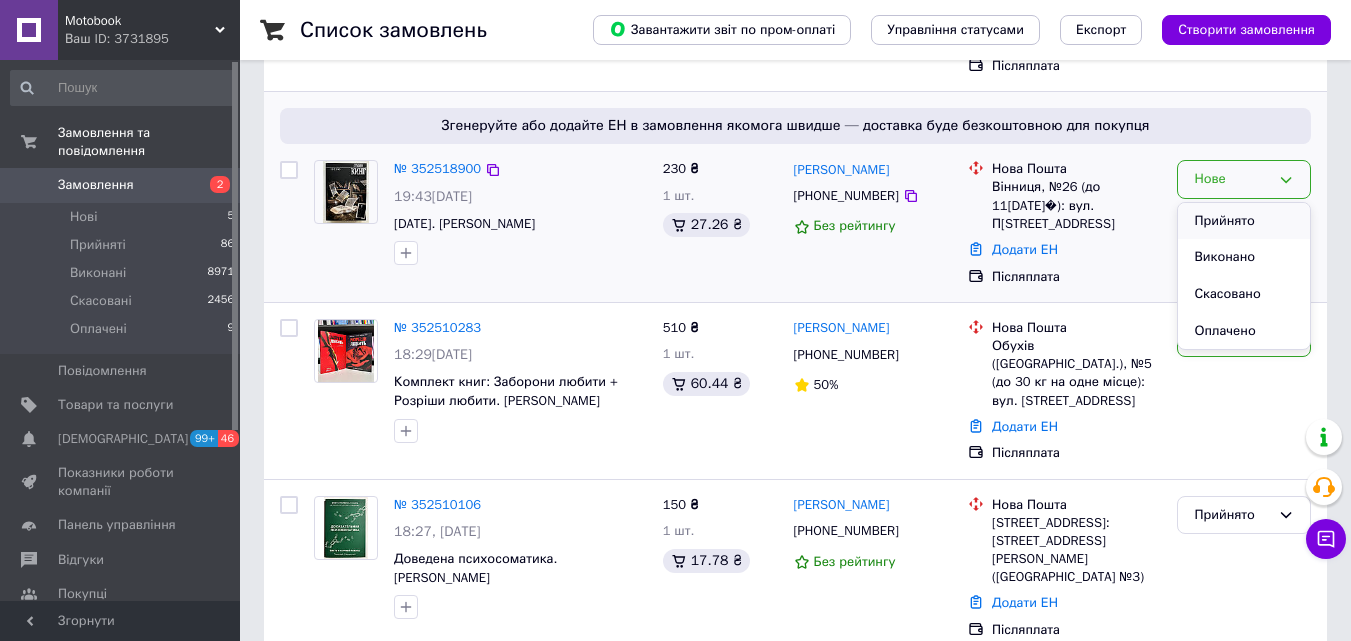 click on "Прийнято" at bounding box center (1244, 221) 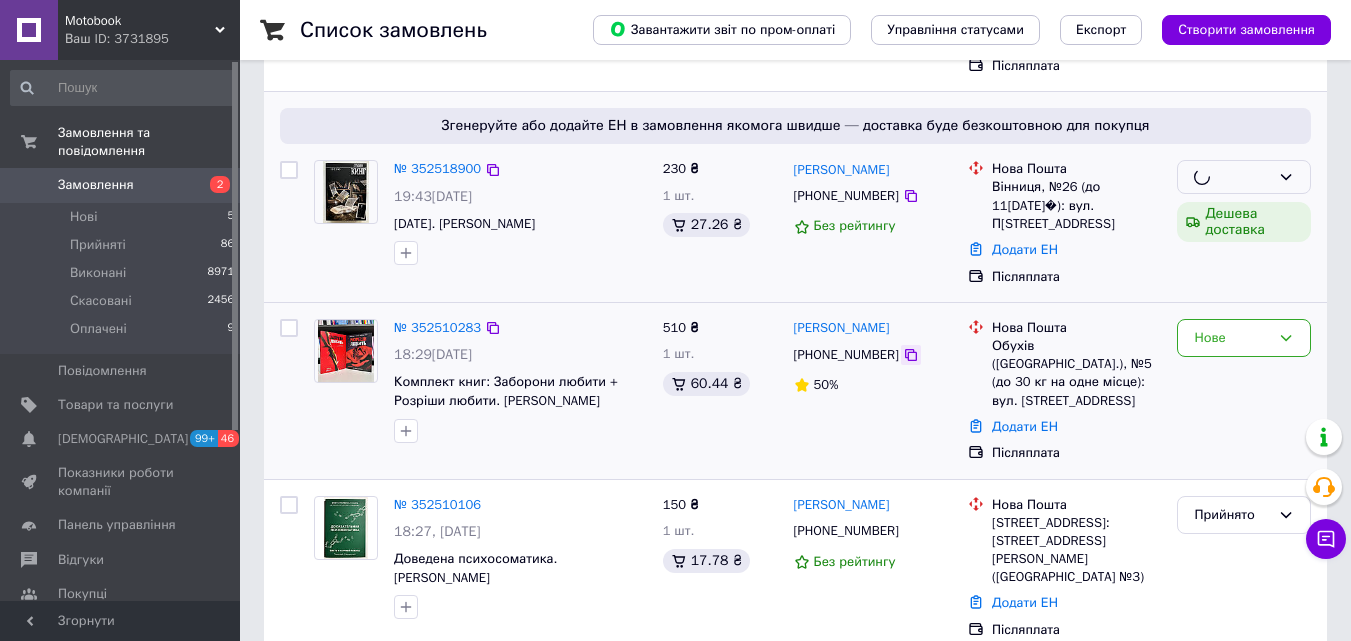 scroll, scrollTop: 100, scrollLeft: 0, axis: vertical 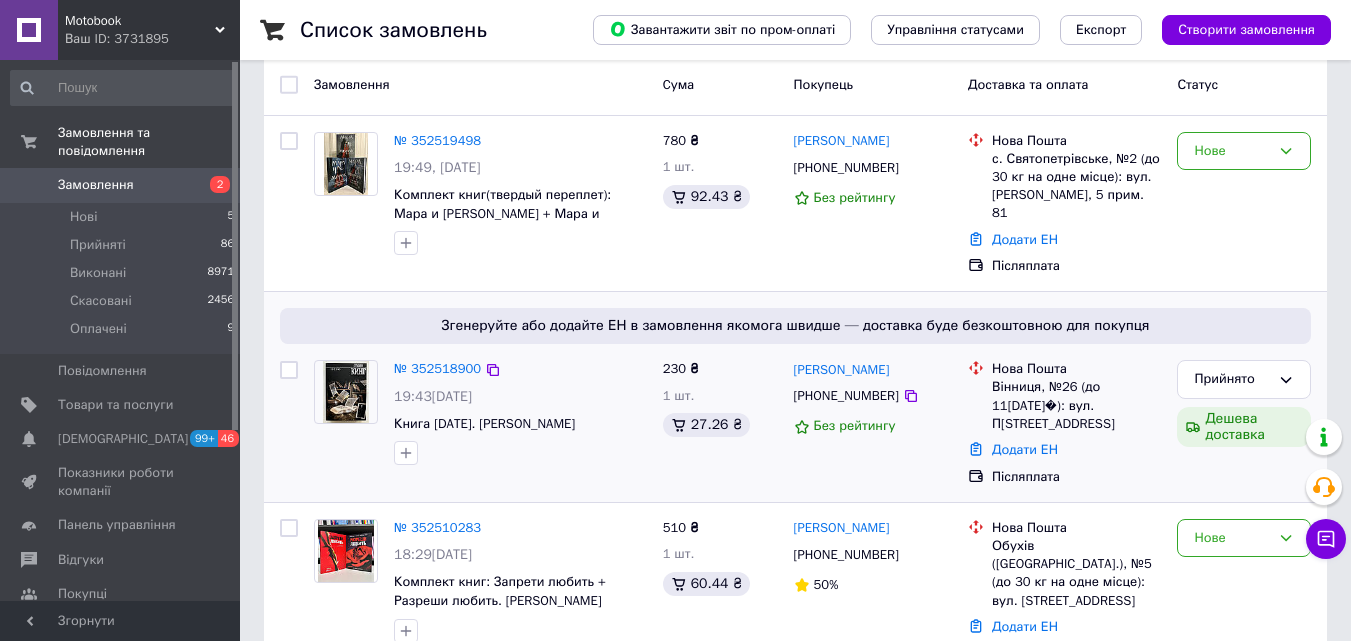 click on "Замовлення" at bounding box center (121, 185) 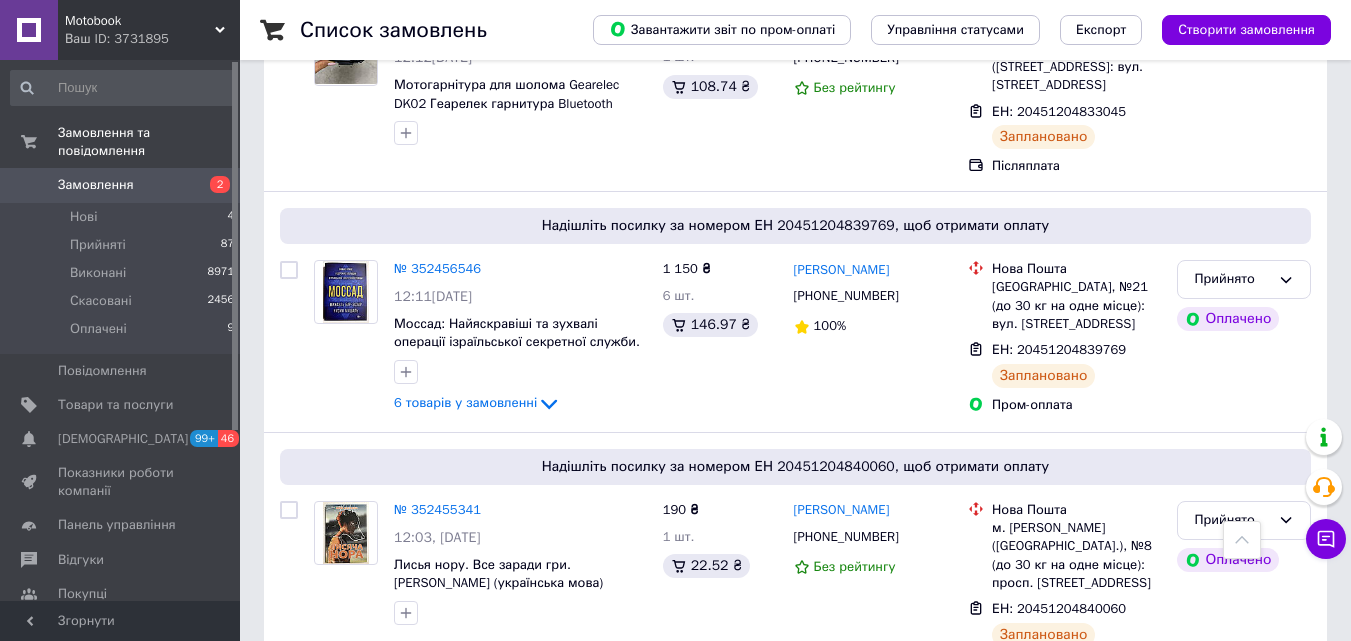 scroll, scrollTop: 3694, scrollLeft: 0, axis: vertical 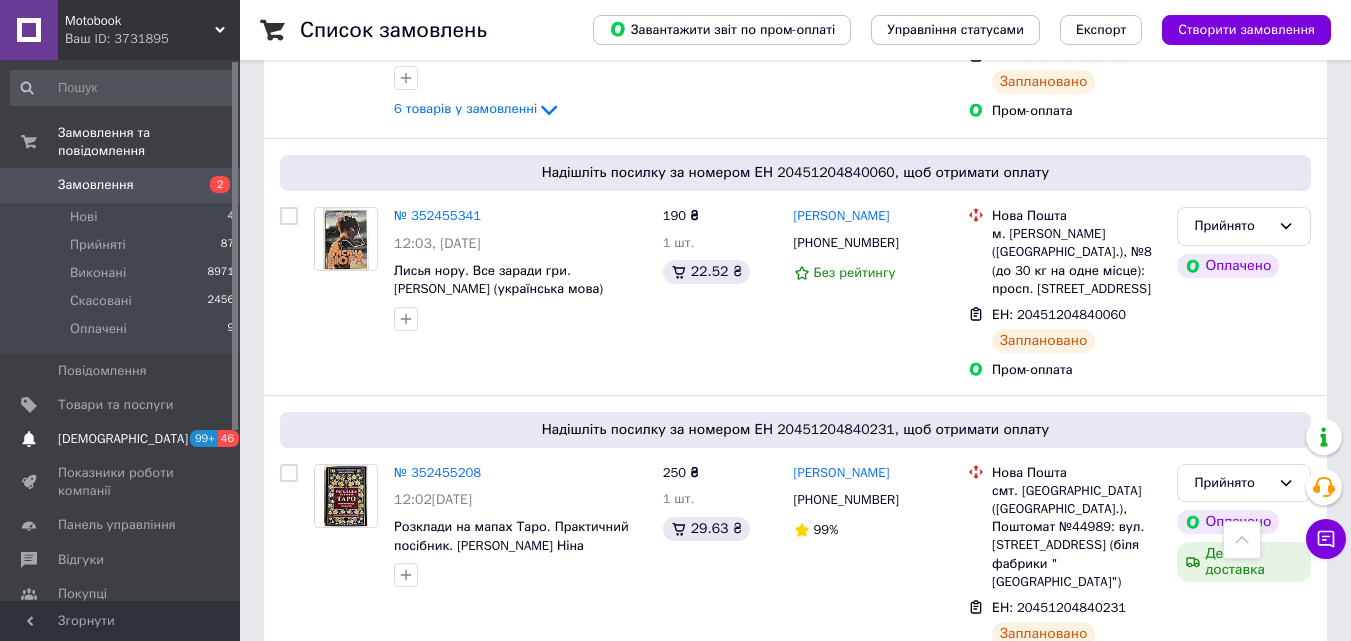 click on "[DEMOGRAPHIC_DATA]" at bounding box center [123, 439] 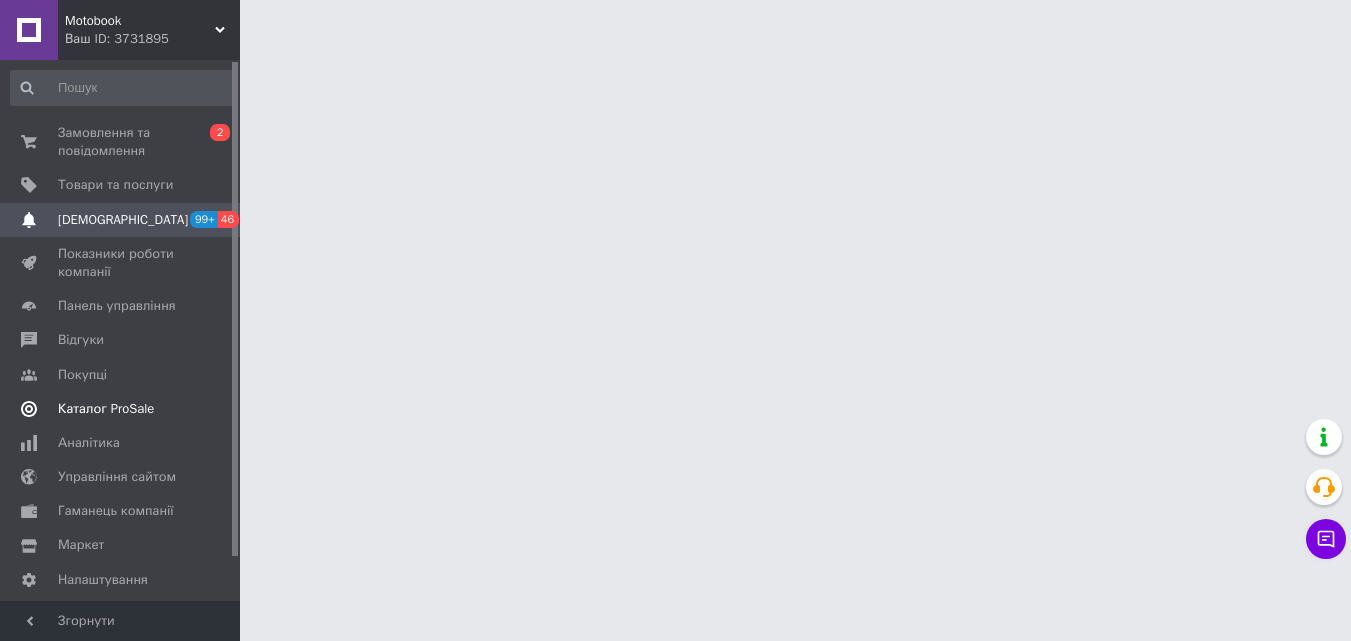 scroll, scrollTop: 0, scrollLeft: 0, axis: both 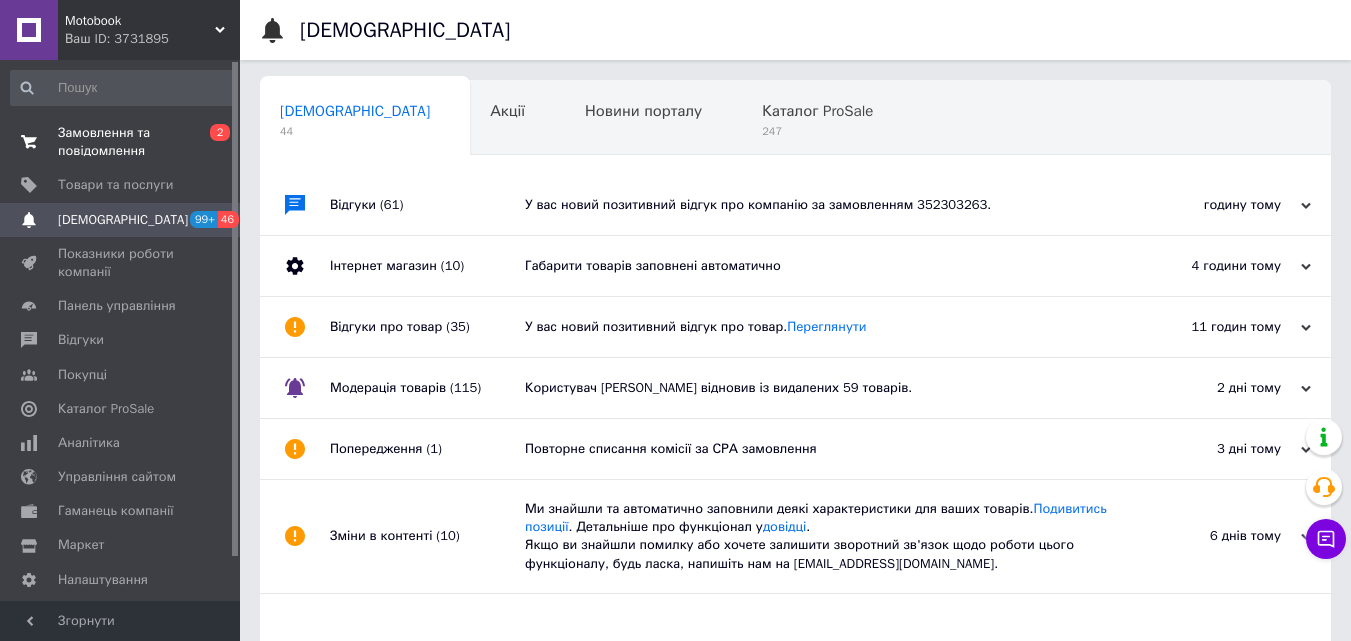 click on "Замовлення та повідомлення 0 2" at bounding box center [123, 142] 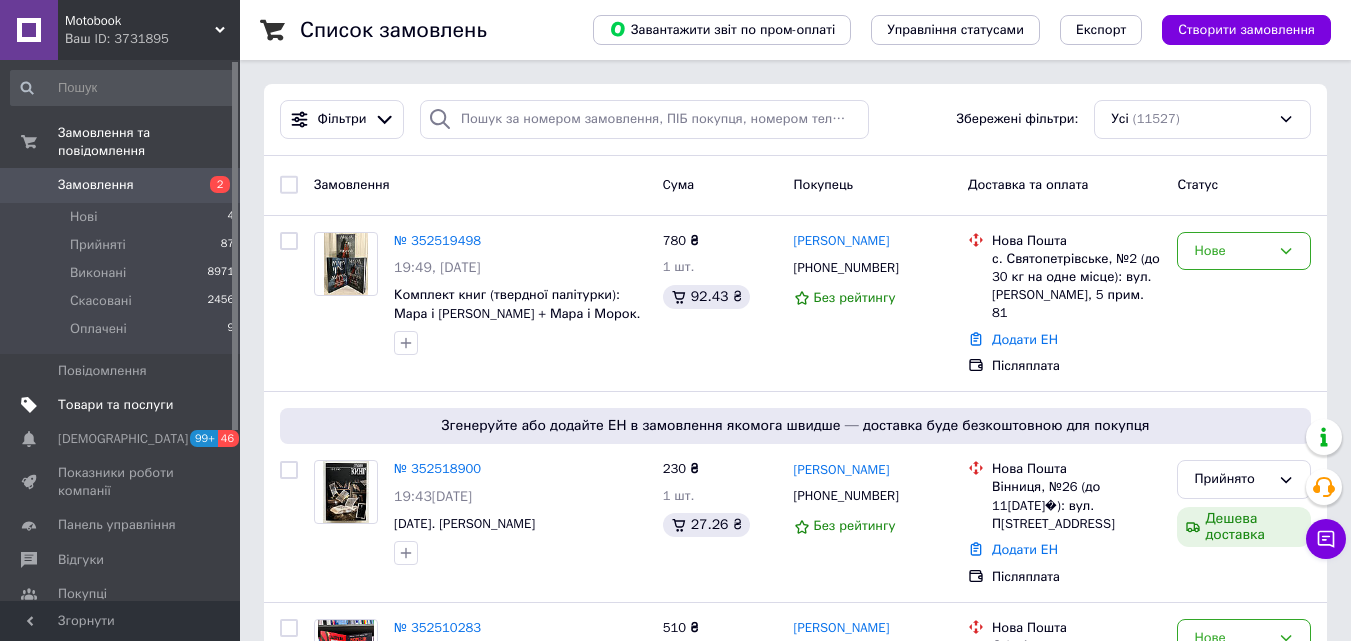 click on "Товари та послуги" at bounding box center [115, 405] 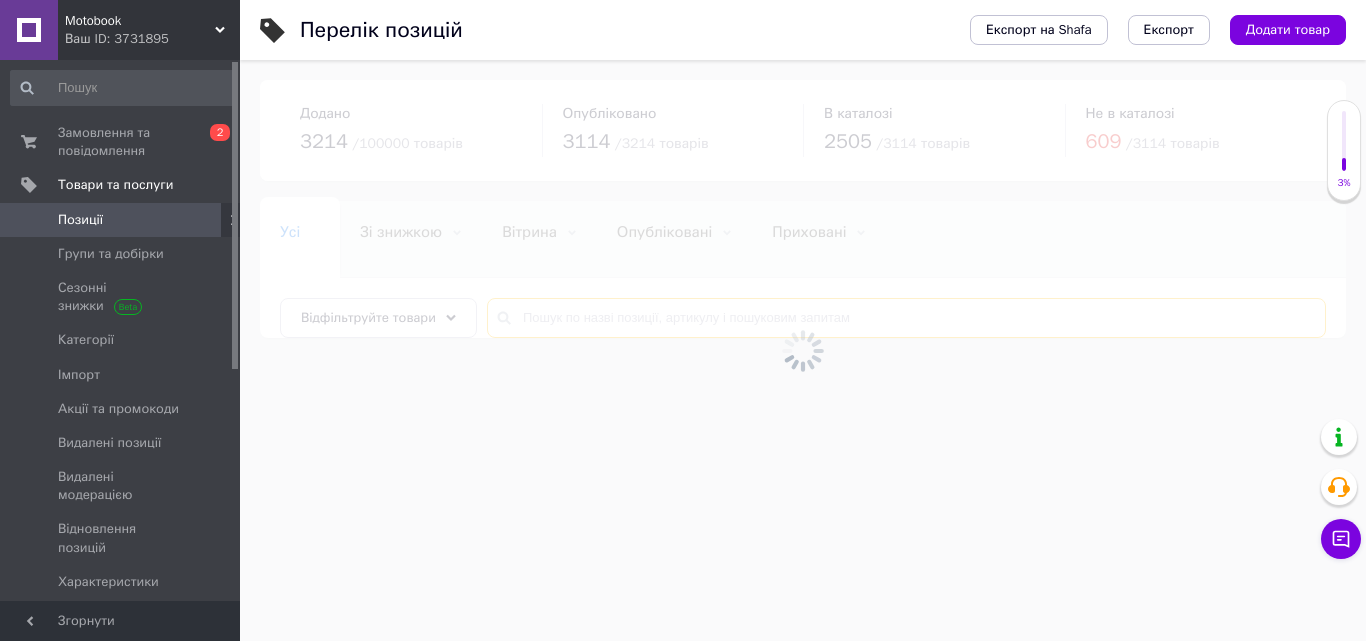 click at bounding box center (906, 318) 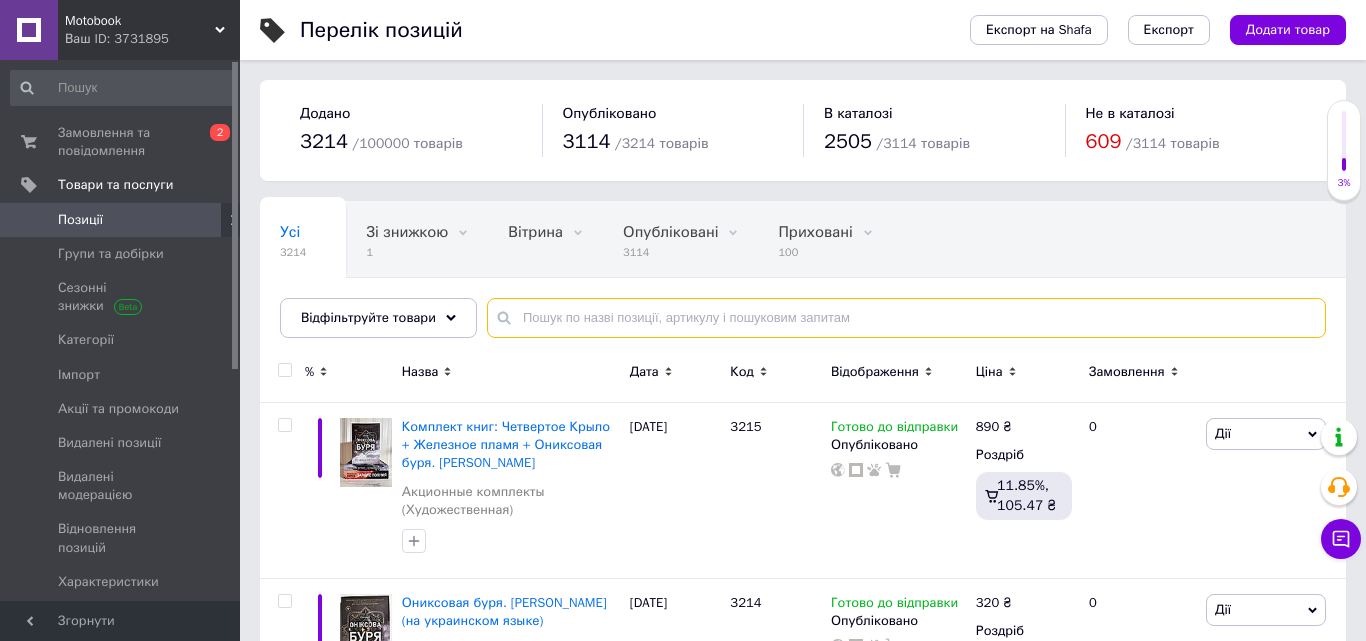 click at bounding box center (906, 318) 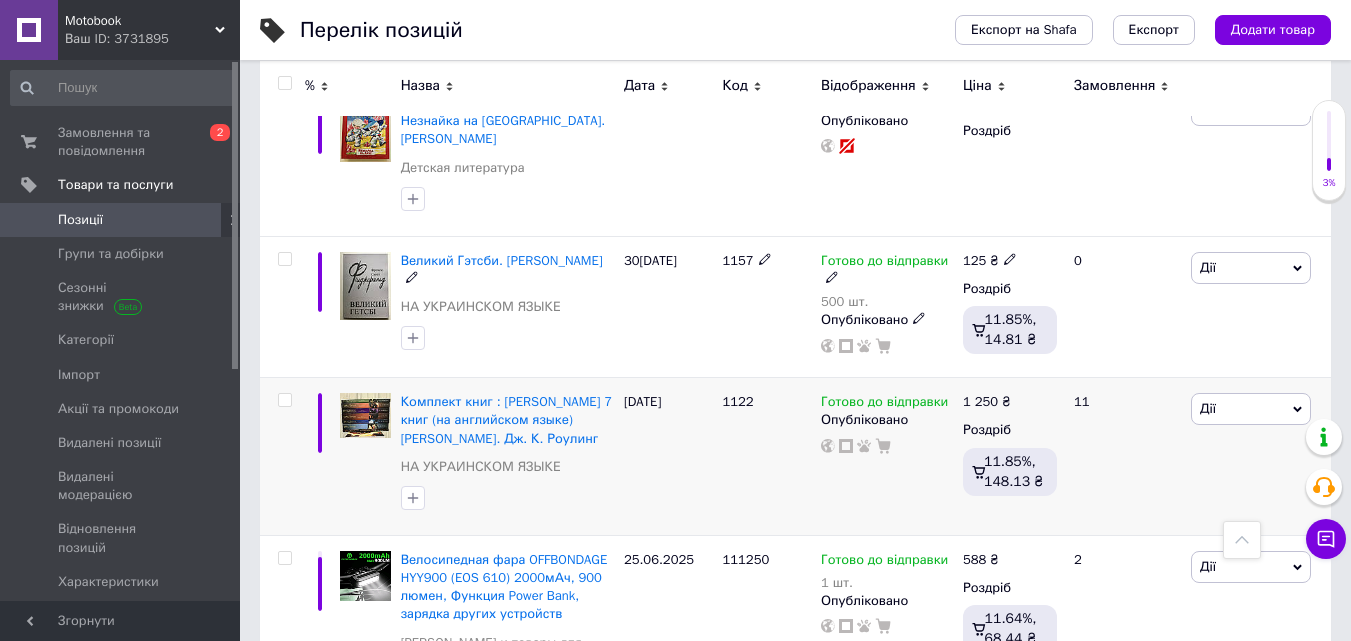 scroll, scrollTop: 100, scrollLeft: 0, axis: vertical 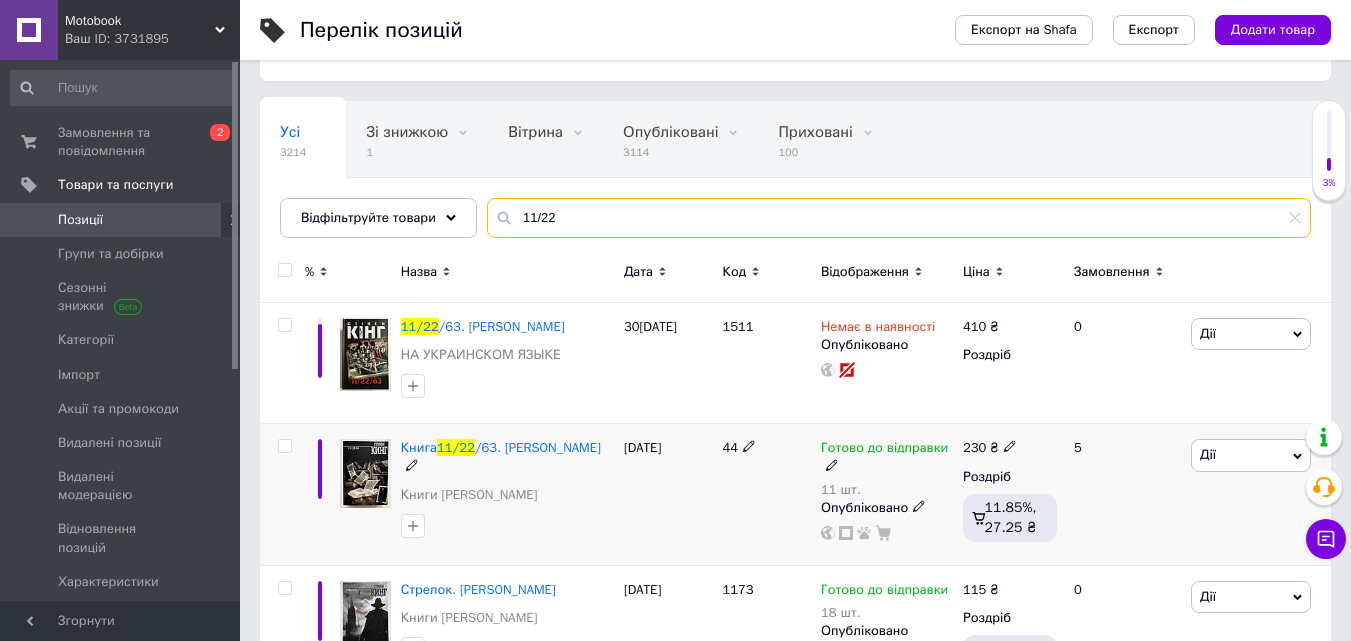 type on "11/22" 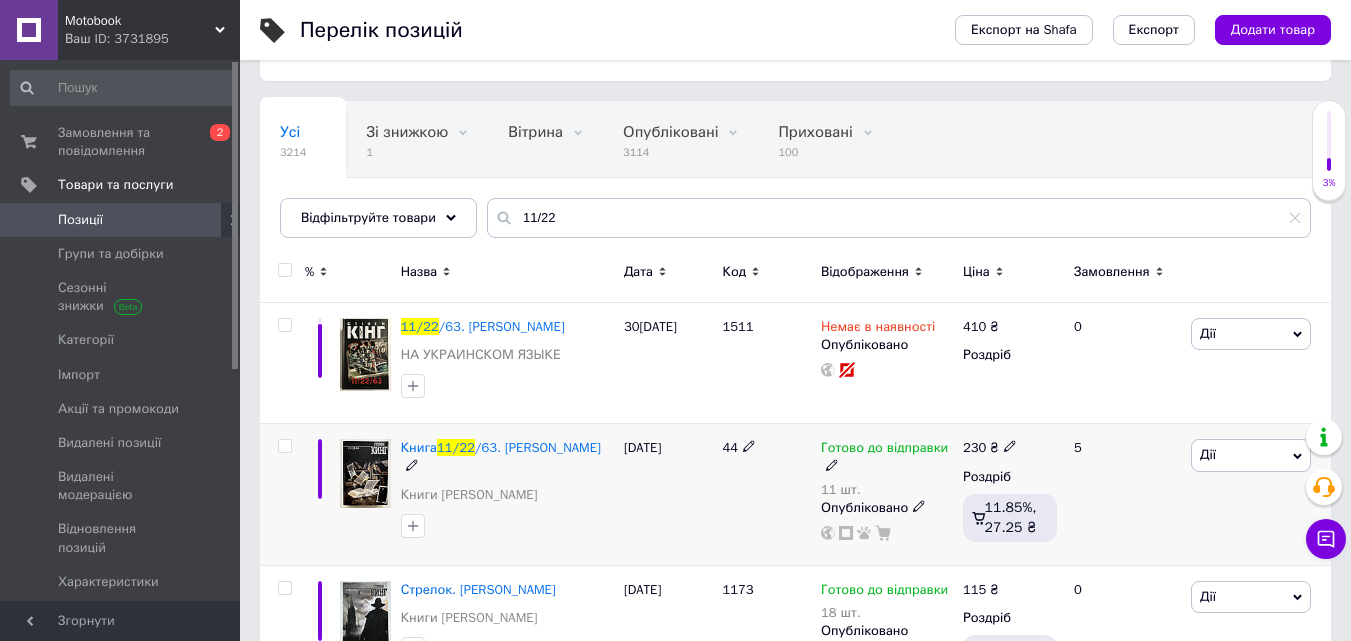 click on "Готово до відправки" at bounding box center (884, 450) 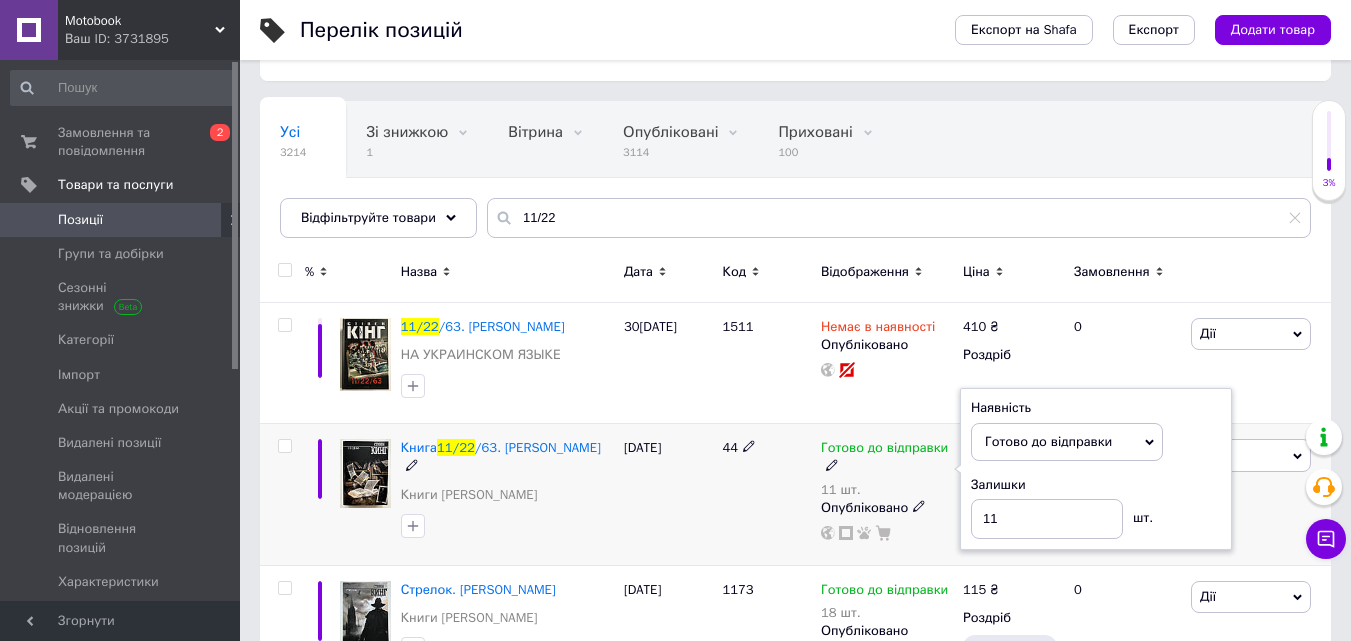 click on "Готово до відправки" at bounding box center (887, 457) 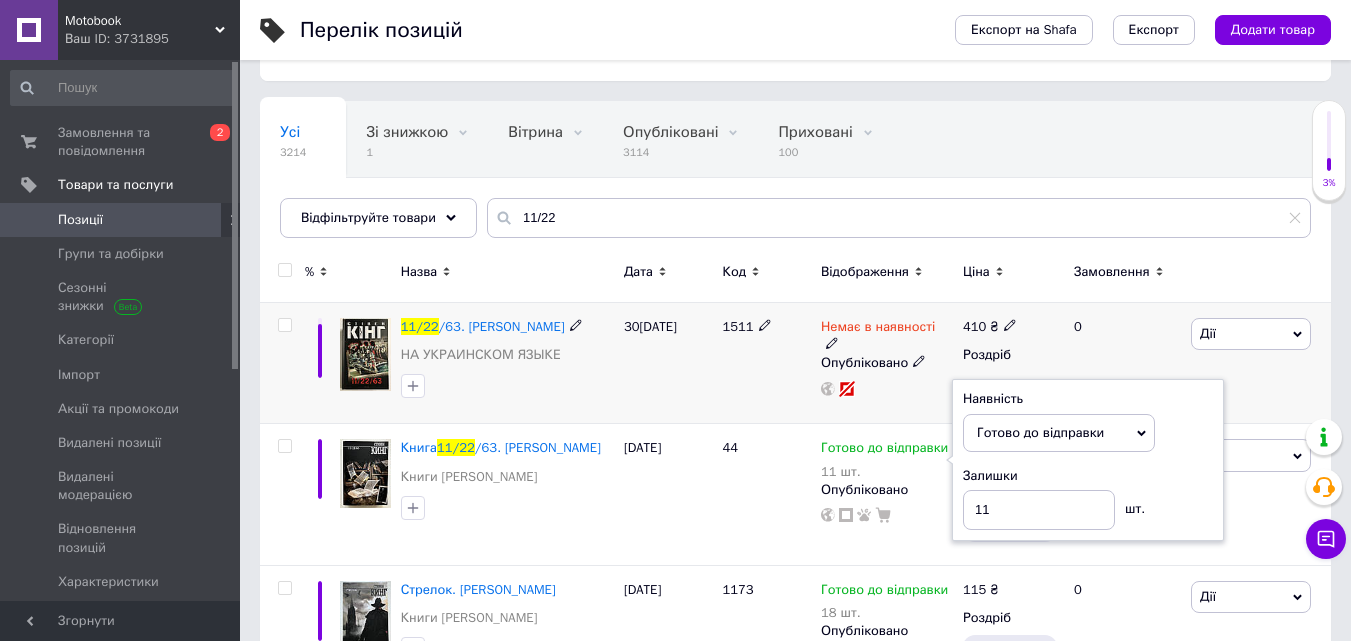 click on "410   ₴ Роздріб" at bounding box center [1010, 363] 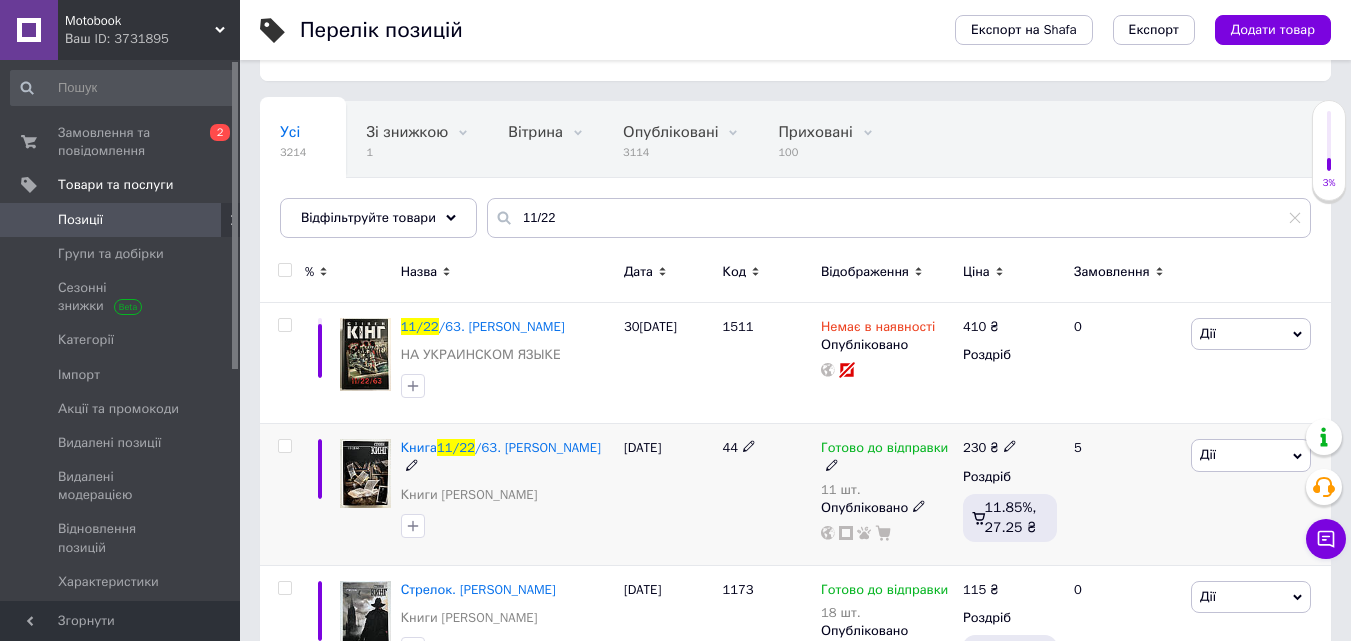 click 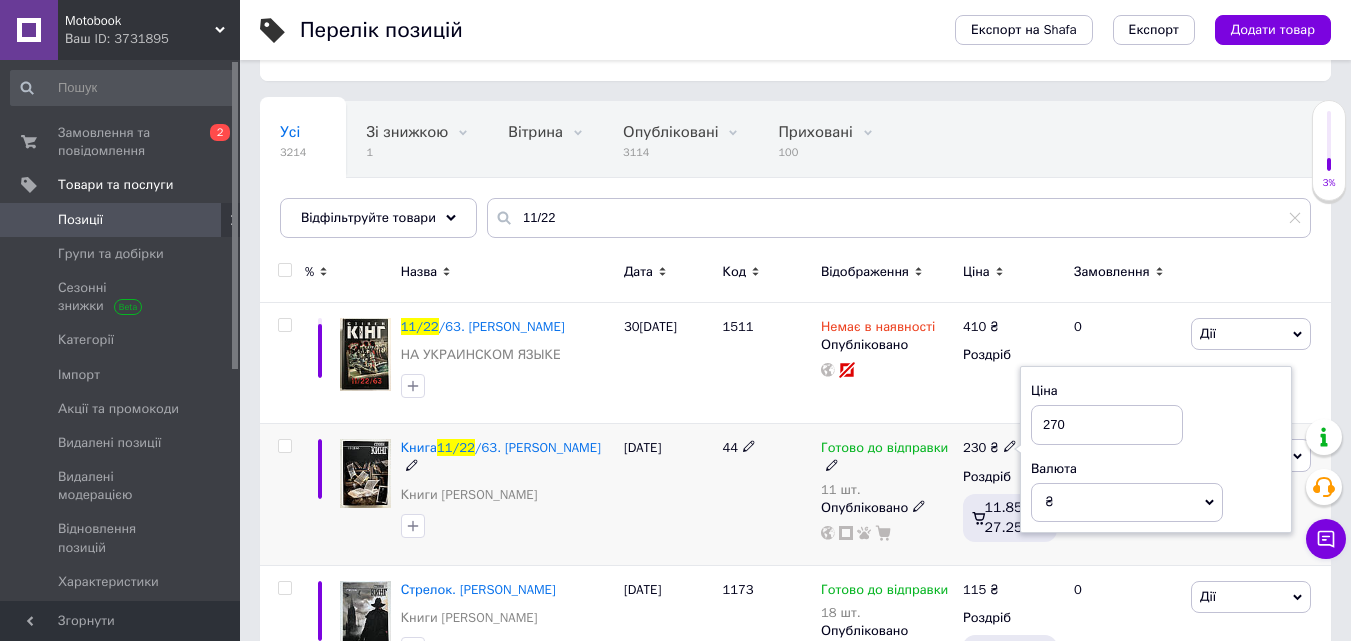 type on "270" 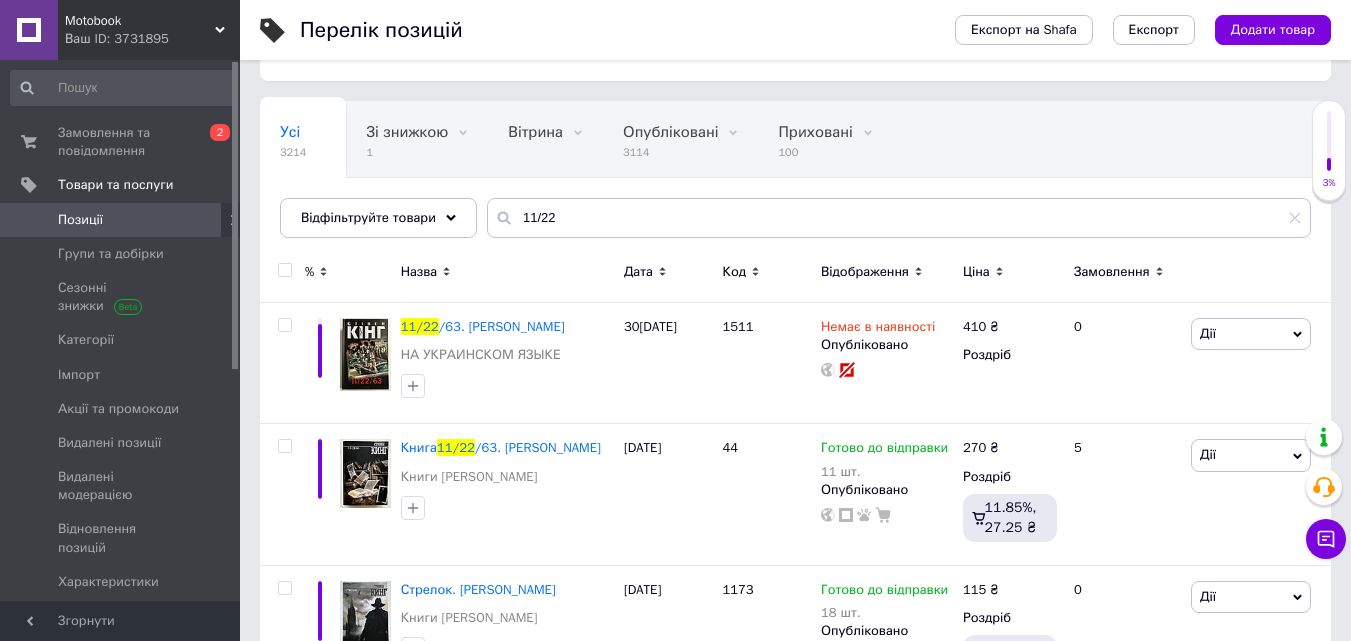 click at bounding box center (123, 88) 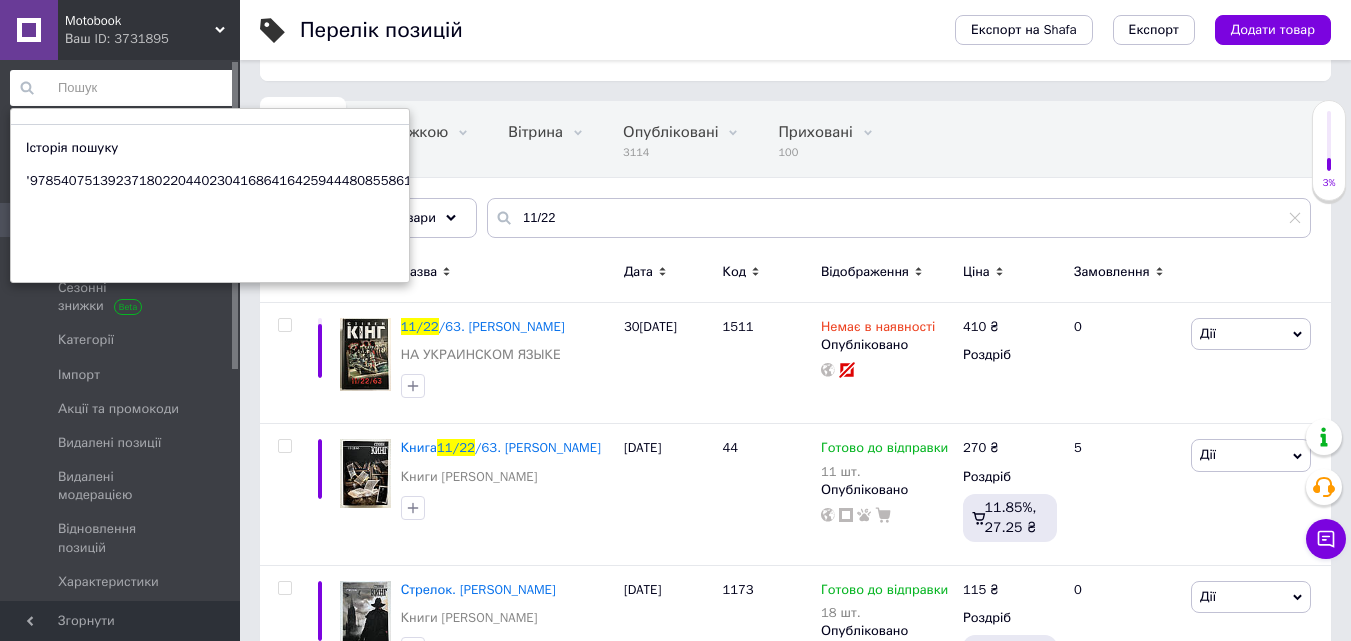 click on "Історія пошуку" at bounding box center (72, 148) 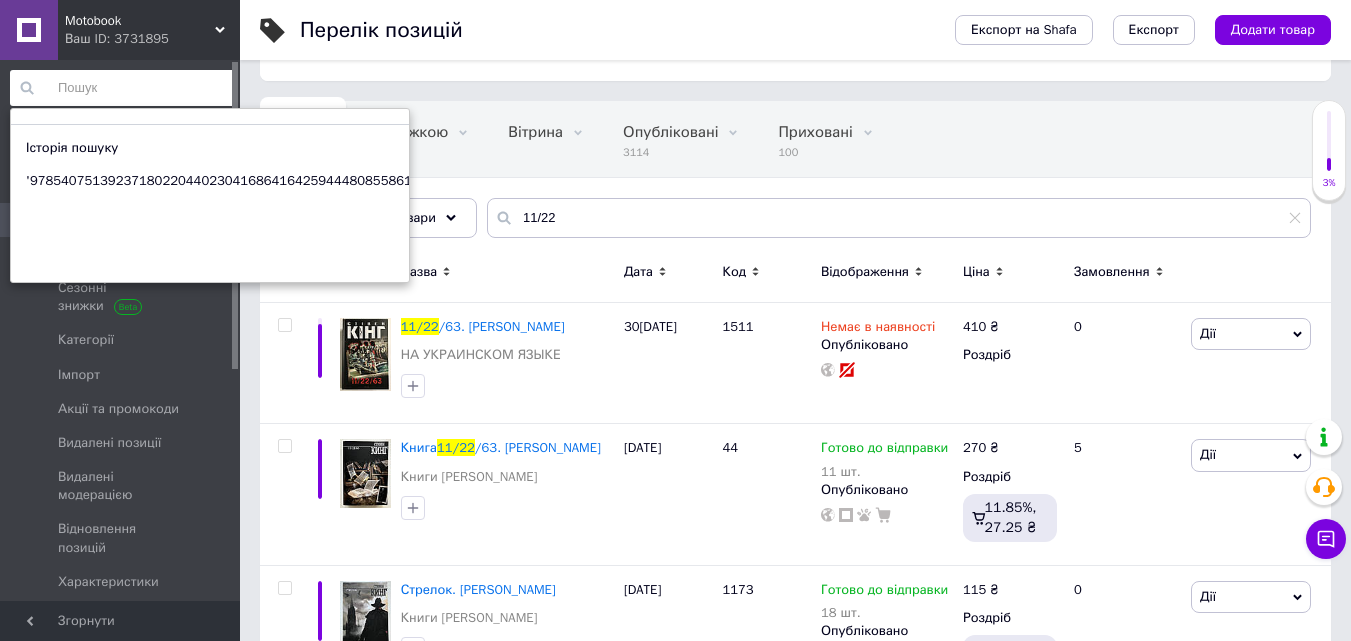 click on "Усі 3214 Зі знижкою 1 Видалити Редагувати Вітрина 0 Видалити Редагувати Опубліковані 3114 Видалити Редагувати Приховані 100 Видалити Редагувати Ok Відфільтровано...  Зберегти" at bounding box center [662, 140] 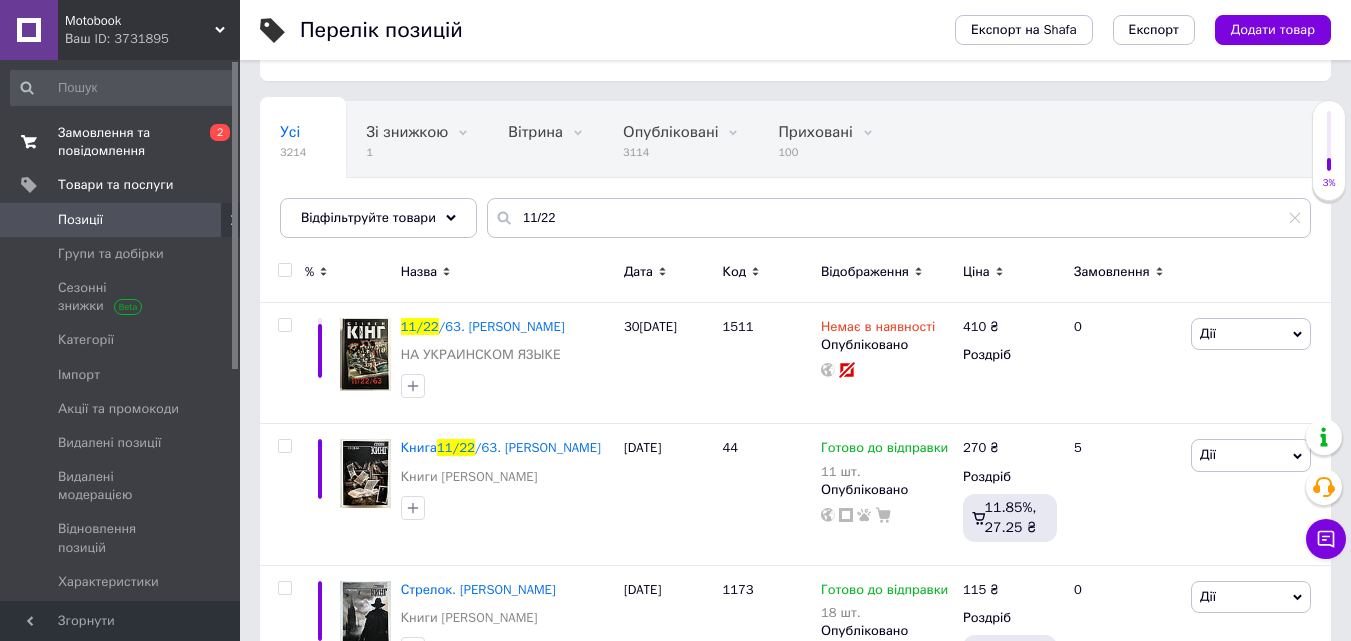click on "Замовлення та повідомлення" at bounding box center [121, 142] 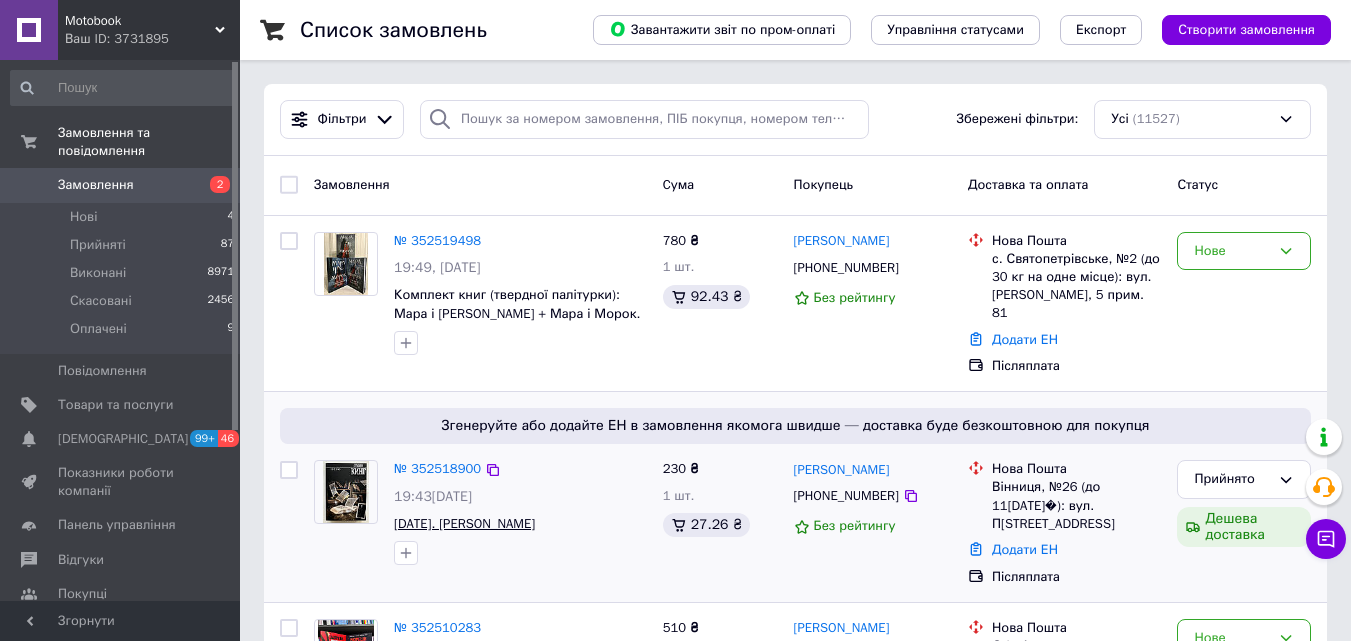 scroll, scrollTop: 200, scrollLeft: 0, axis: vertical 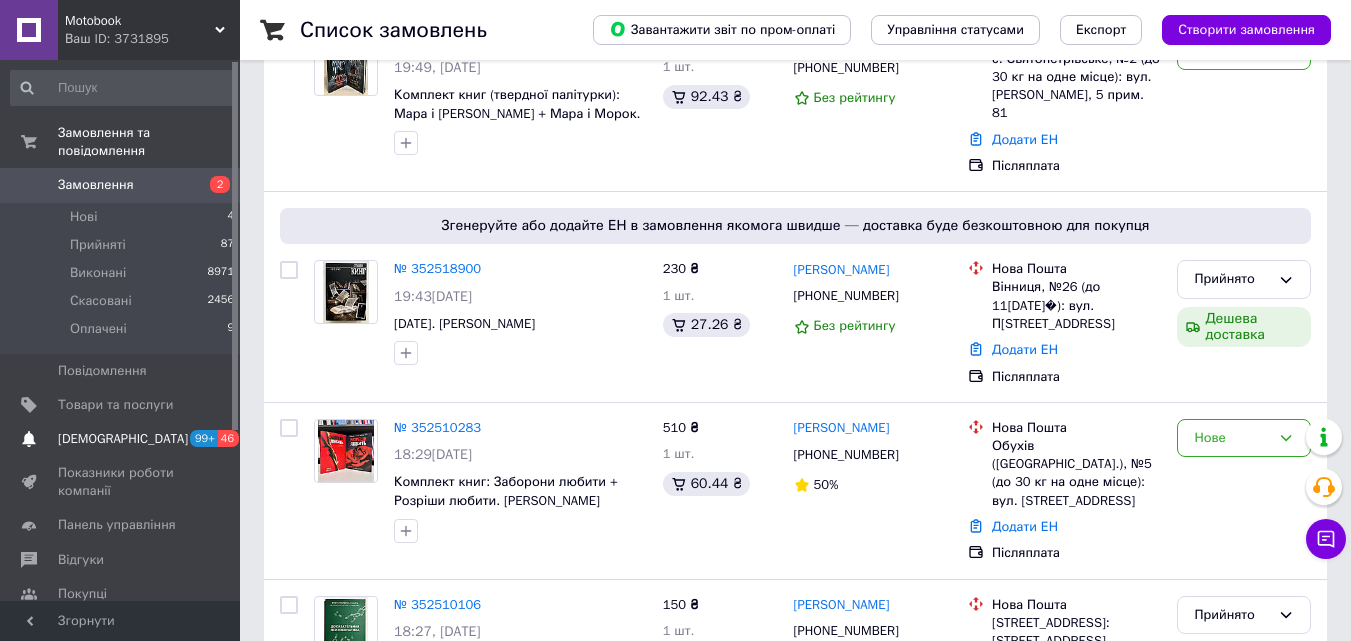 click on "Сповіщення 99+ 46" at bounding box center (123, 439) 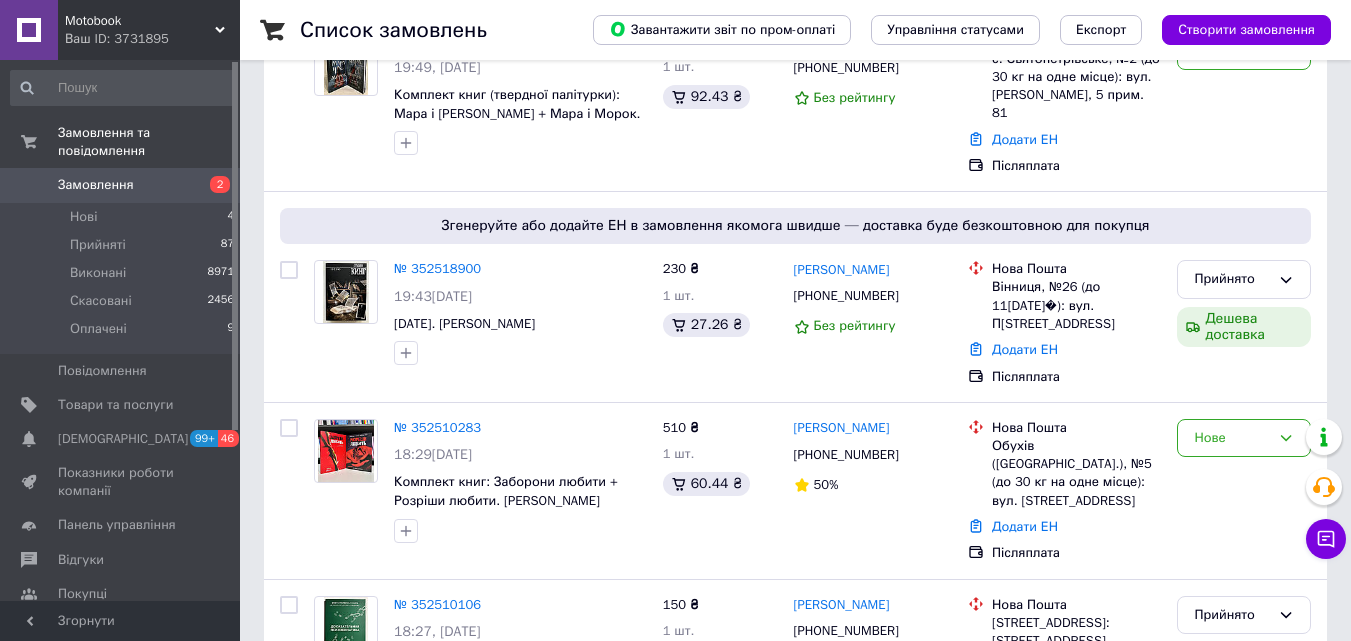 scroll, scrollTop: 0, scrollLeft: 0, axis: both 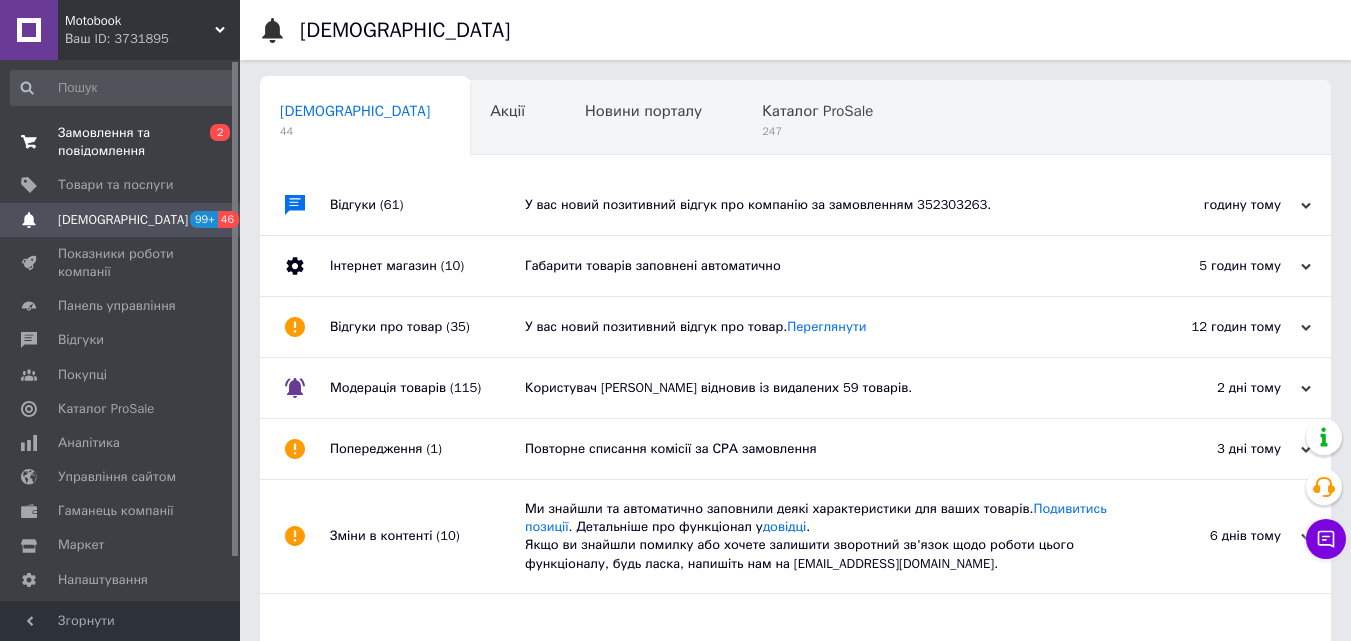 click on "Замовлення та повідомлення" at bounding box center (121, 142) 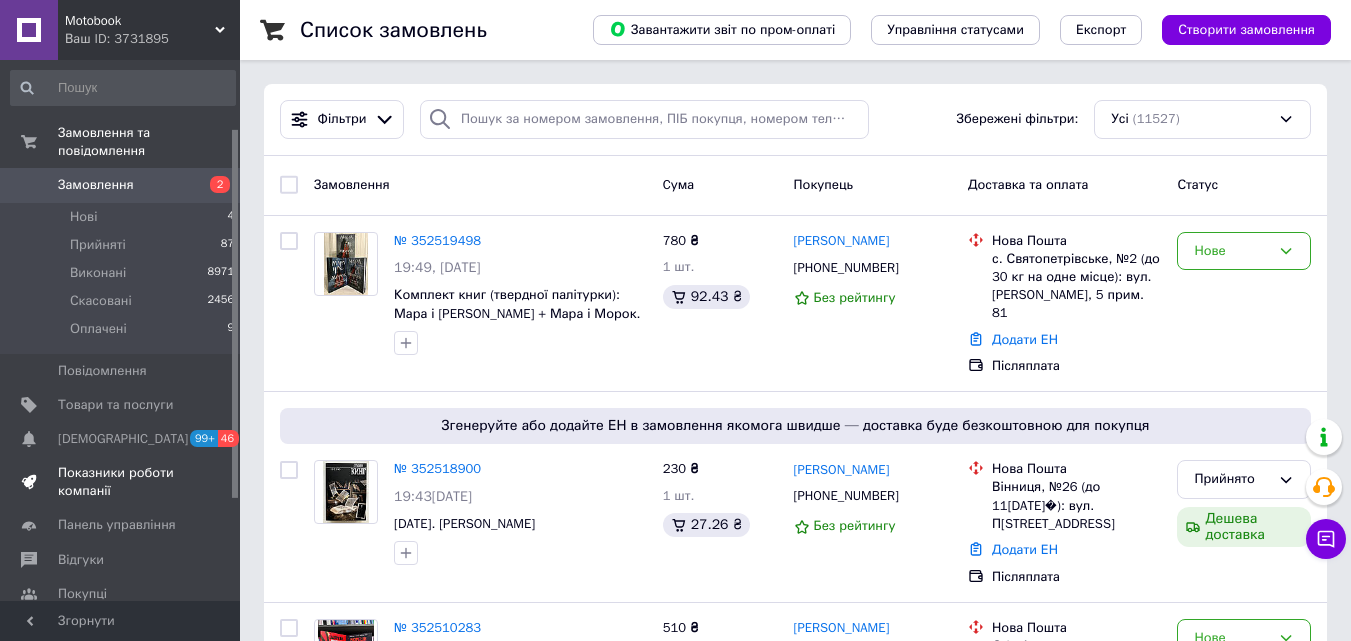 scroll, scrollTop: 100, scrollLeft: 0, axis: vertical 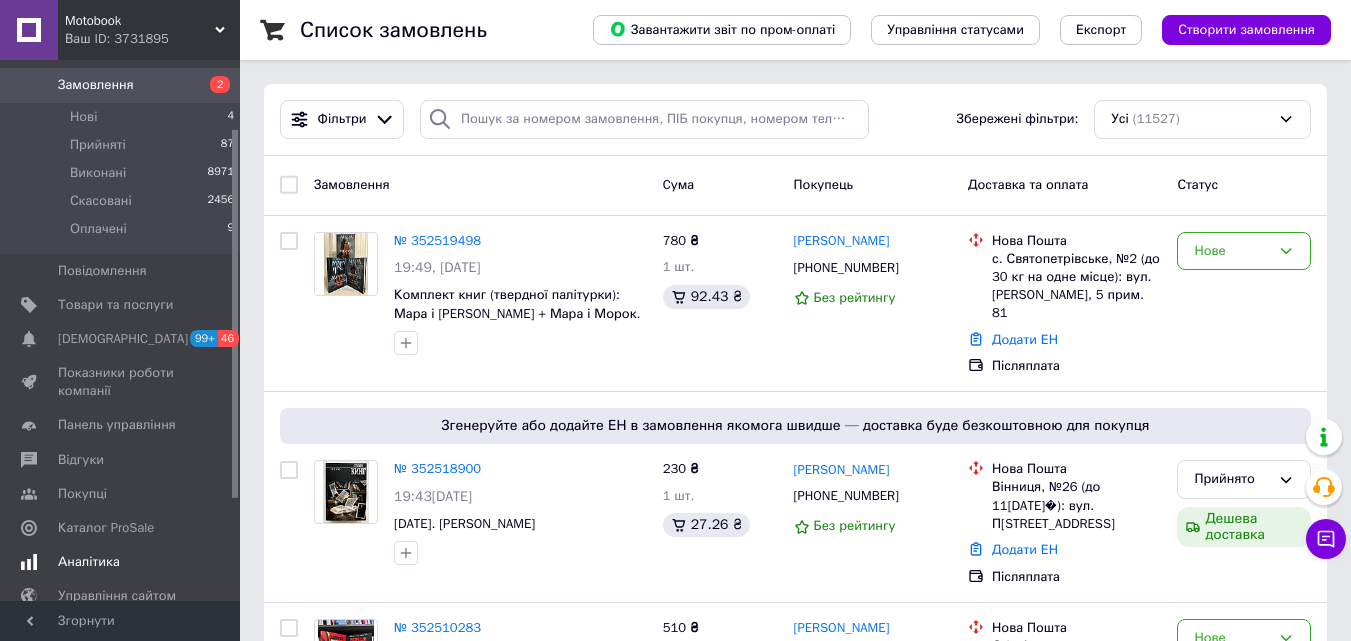 click on "Аналітика" at bounding box center [123, 562] 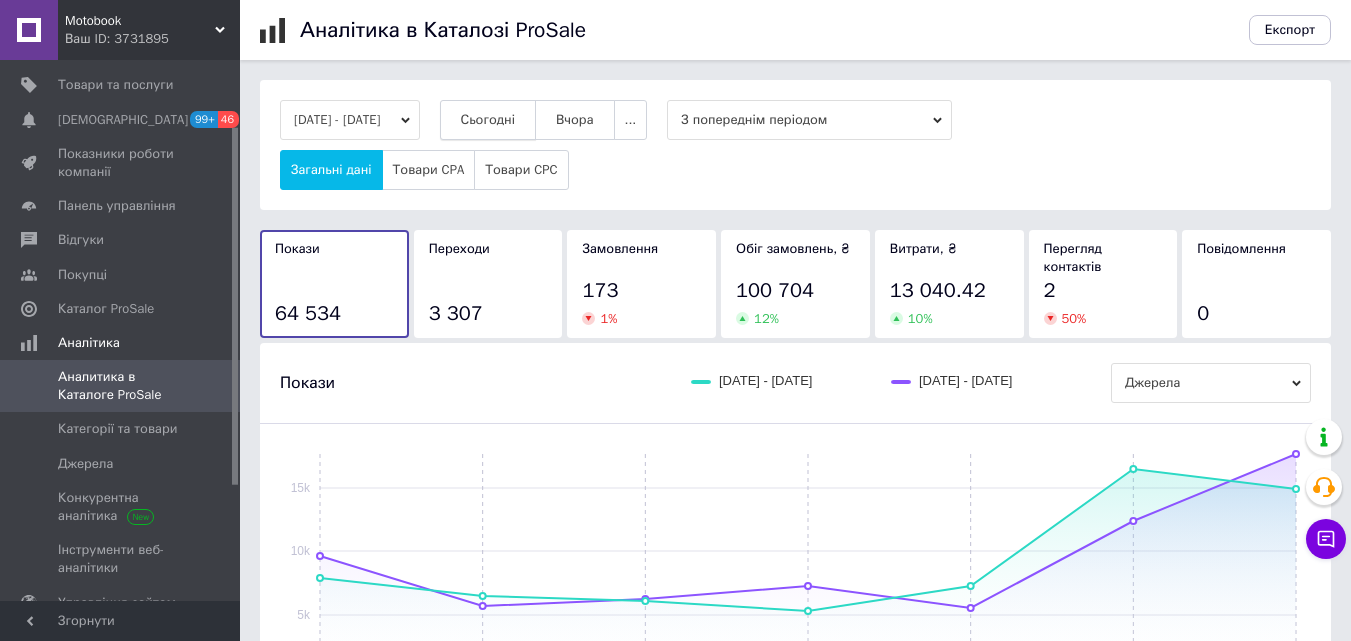 click on "Сьогодні" at bounding box center [488, 120] 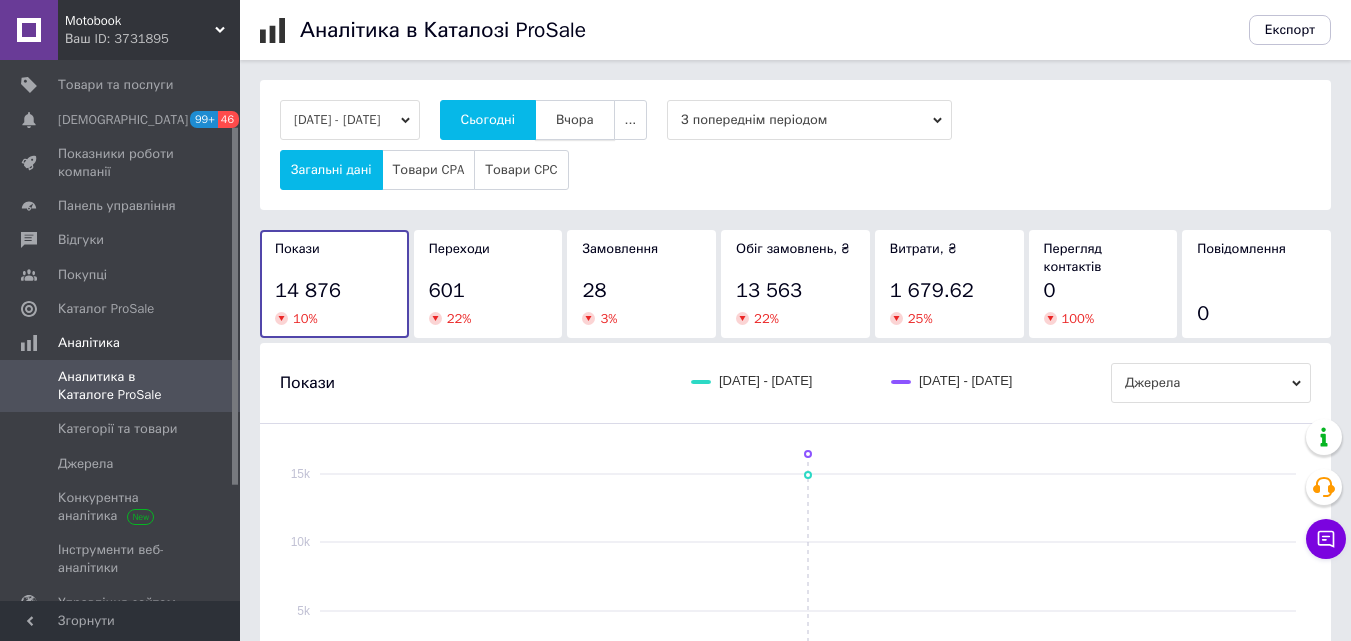 click on "Вчора" at bounding box center [575, 120] 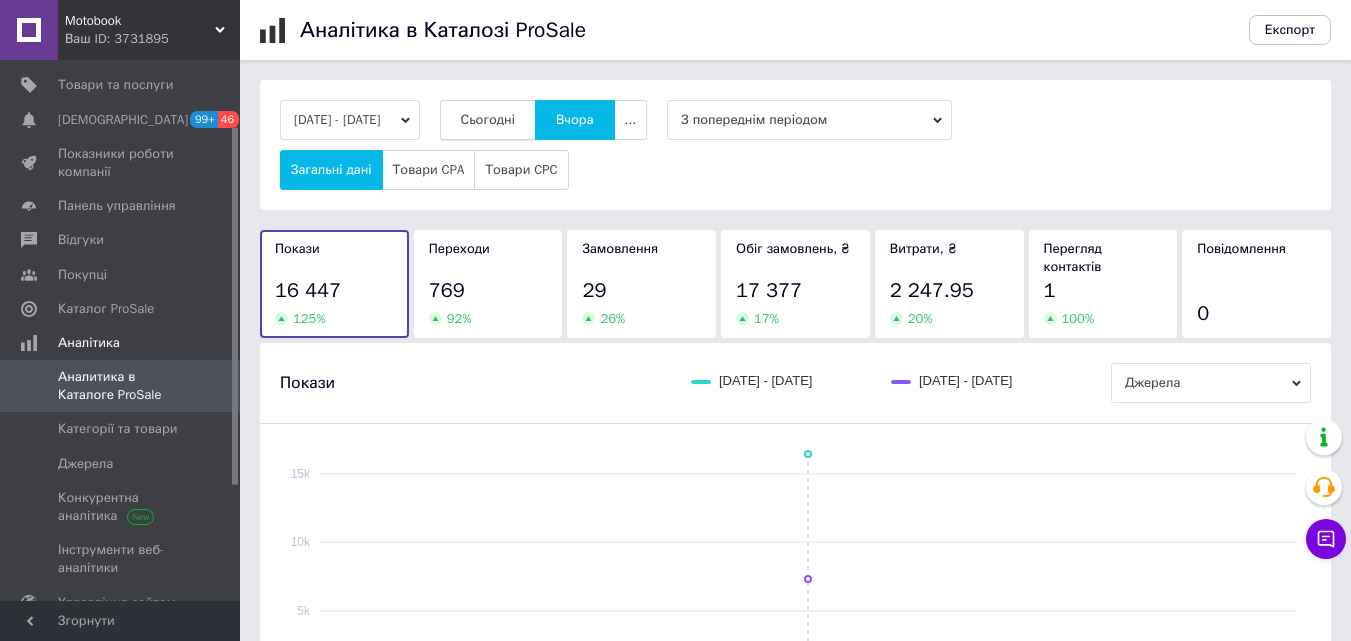 click on "Сьогодні" at bounding box center (488, 120) 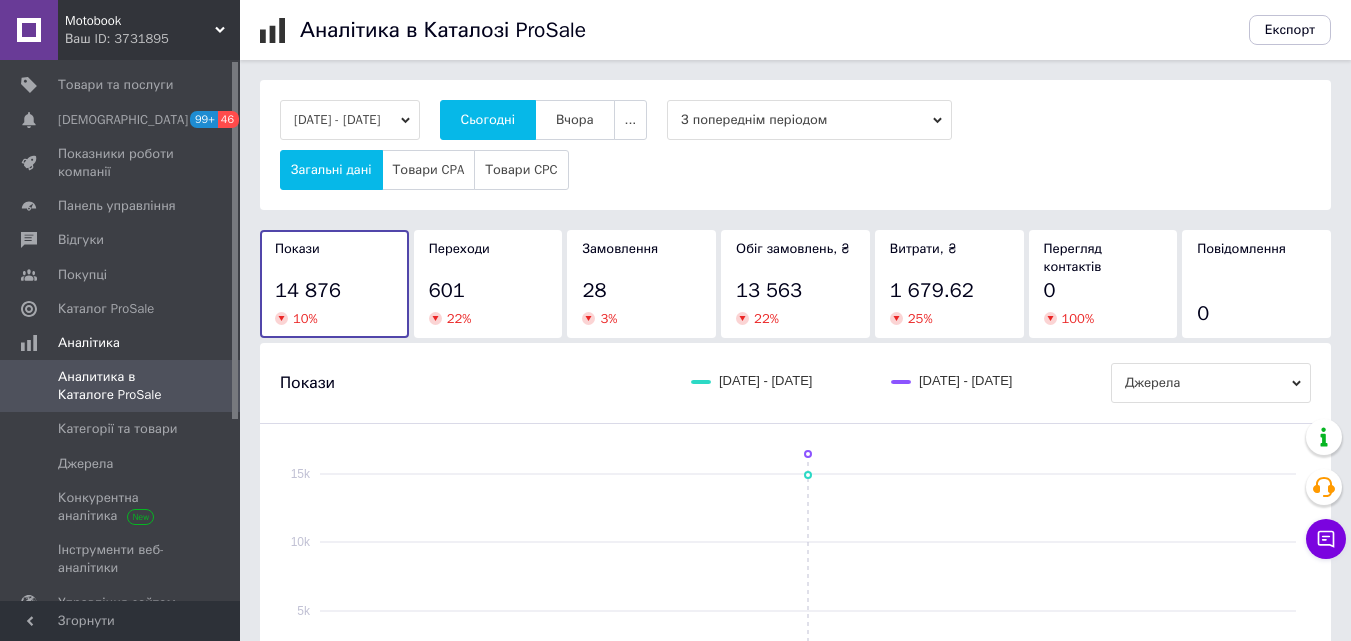 scroll, scrollTop: 0, scrollLeft: 0, axis: both 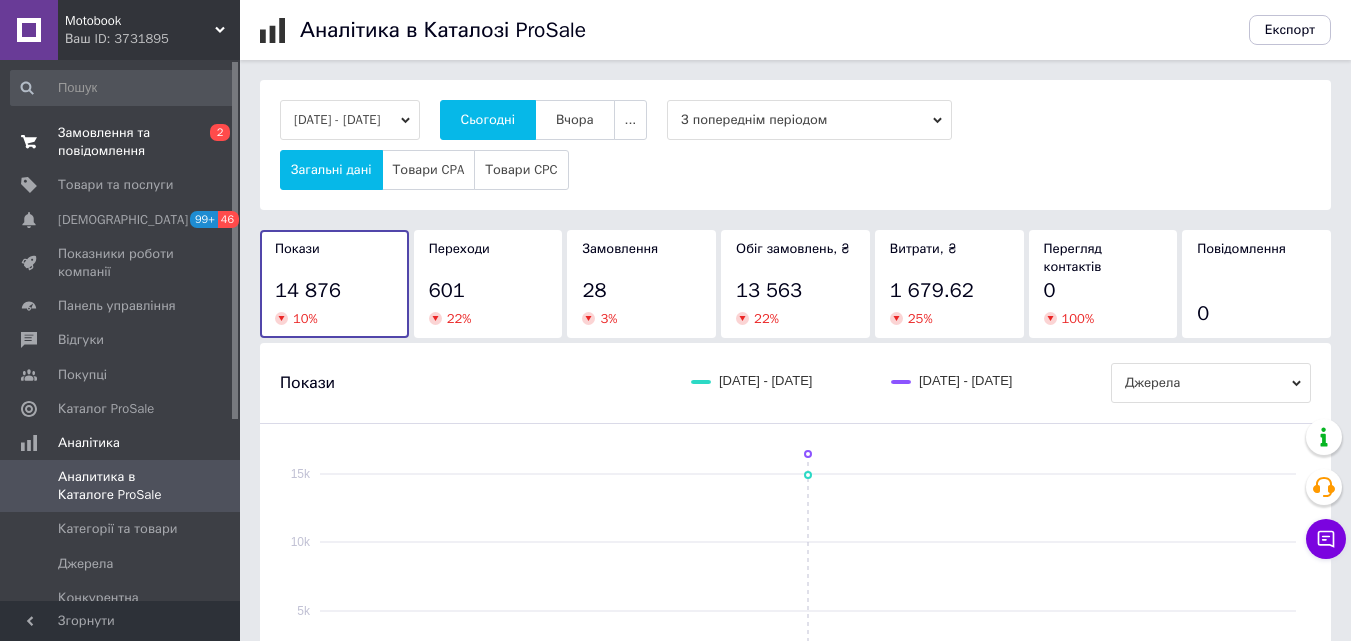 click on "Замовлення та повідомлення" at bounding box center [121, 142] 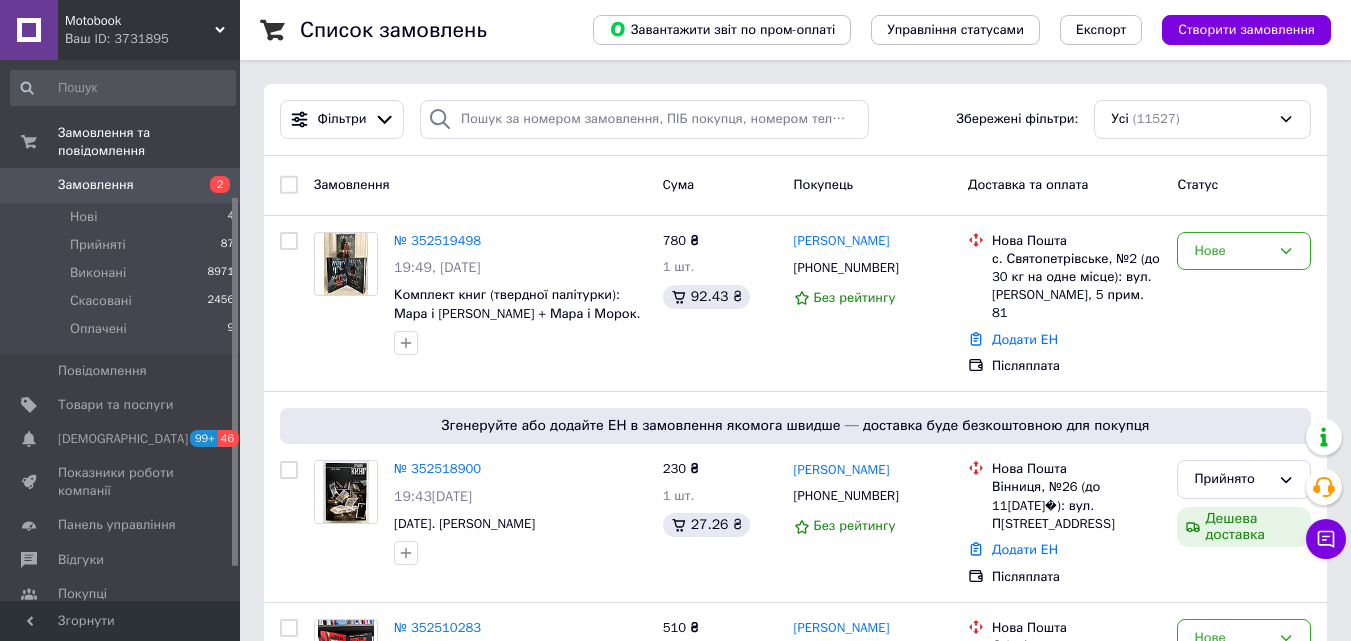 scroll, scrollTop: 200, scrollLeft: 0, axis: vertical 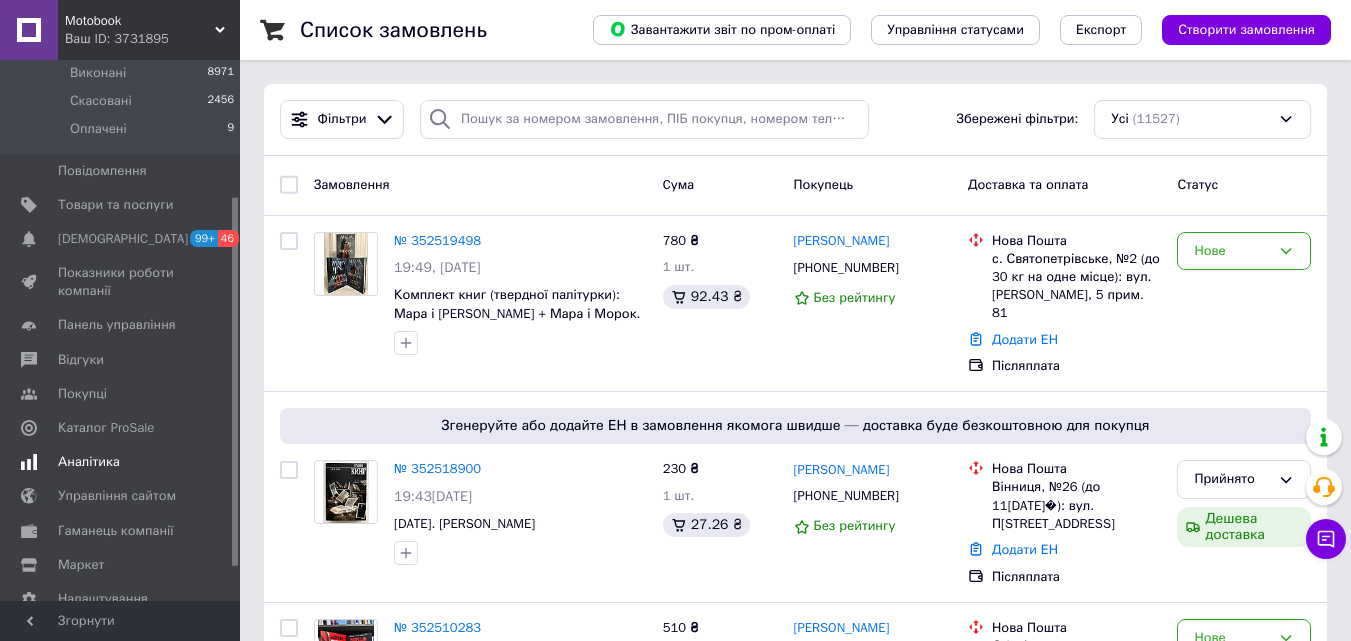 click on "Аналітика" at bounding box center [89, 462] 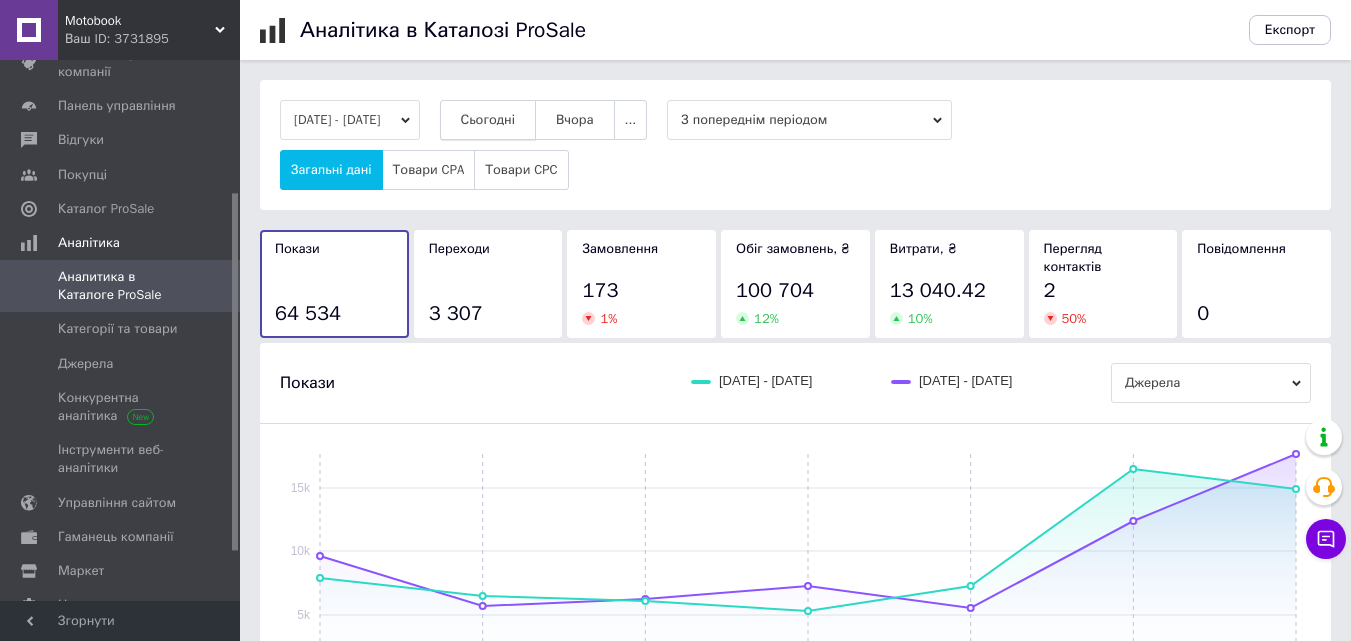 click on "Сьогодні" at bounding box center (488, 120) 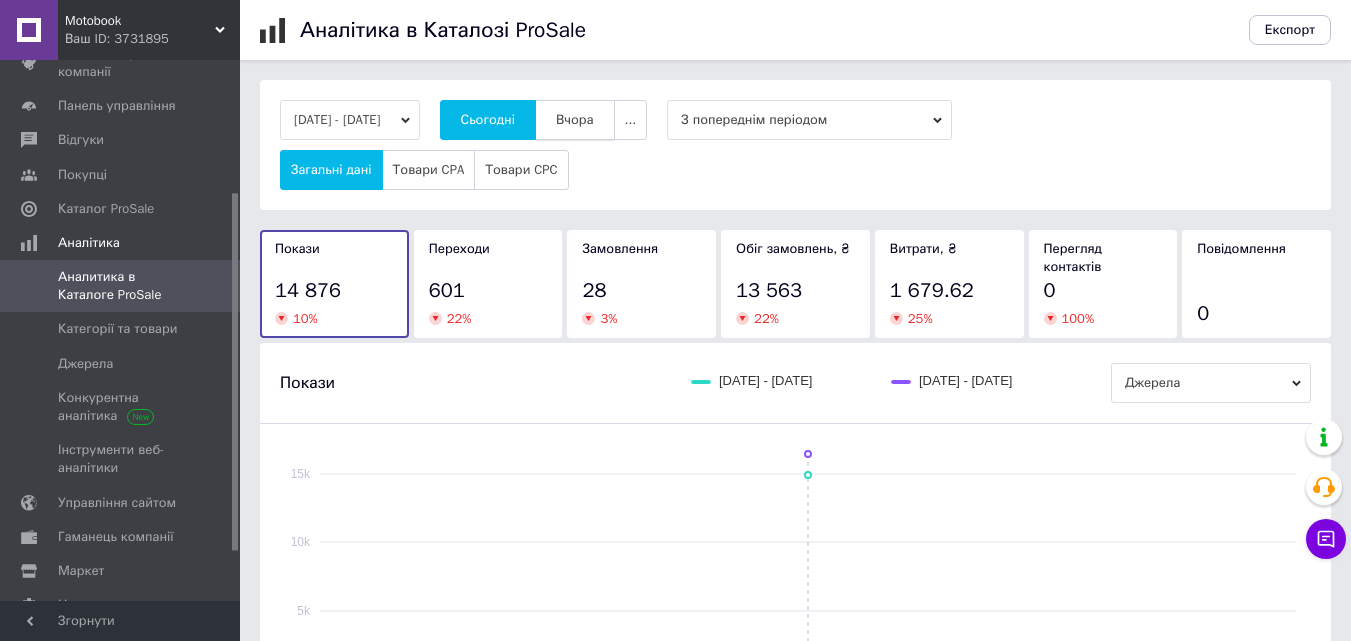 click on "Вчора" at bounding box center [575, 120] 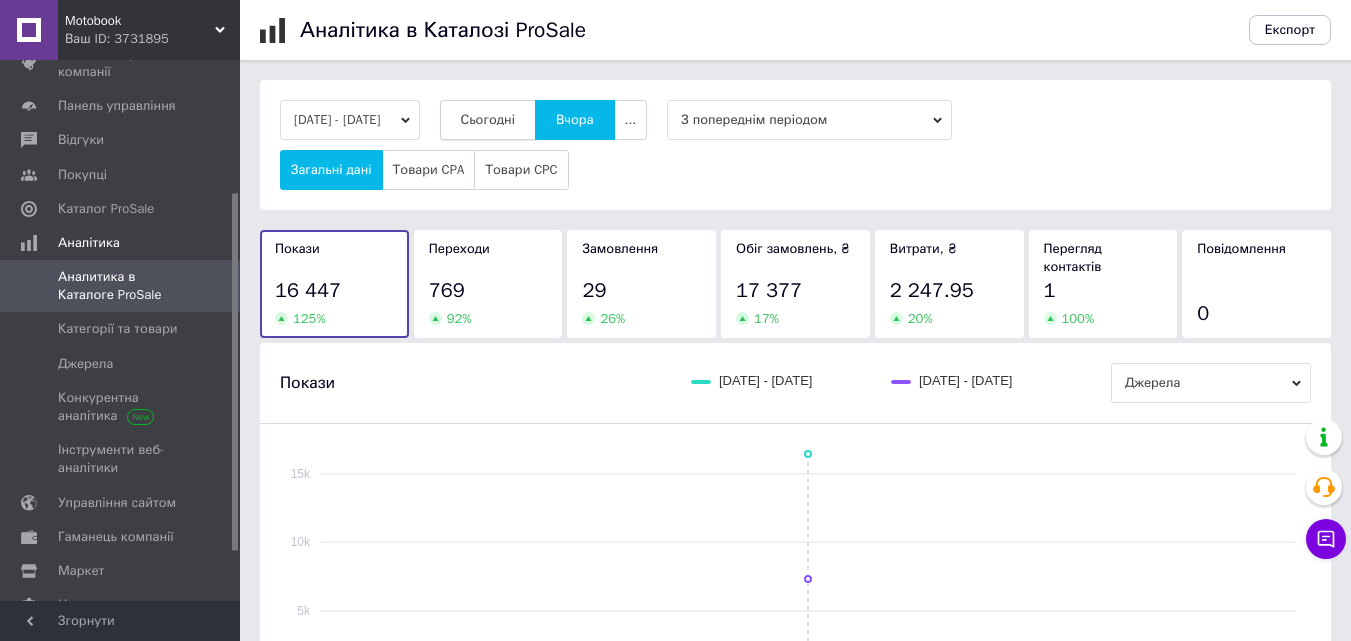 click on "Сьогодні" at bounding box center [488, 120] 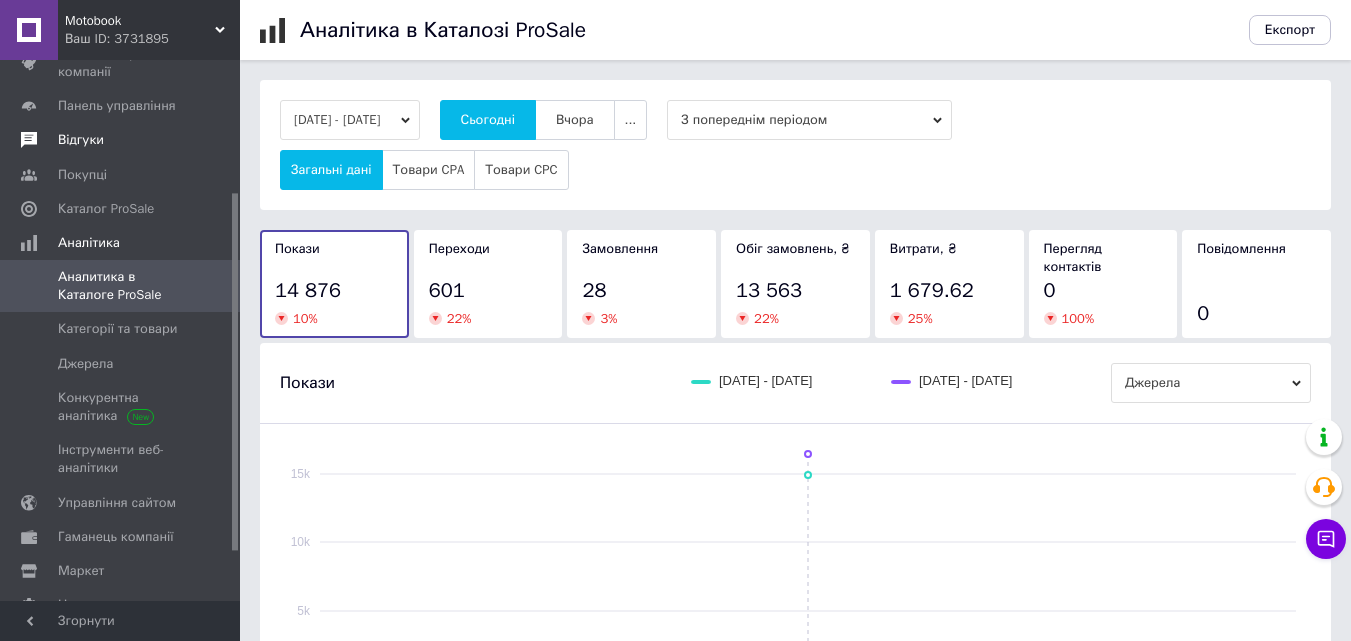 scroll, scrollTop: 0, scrollLeft: 0, axis: both 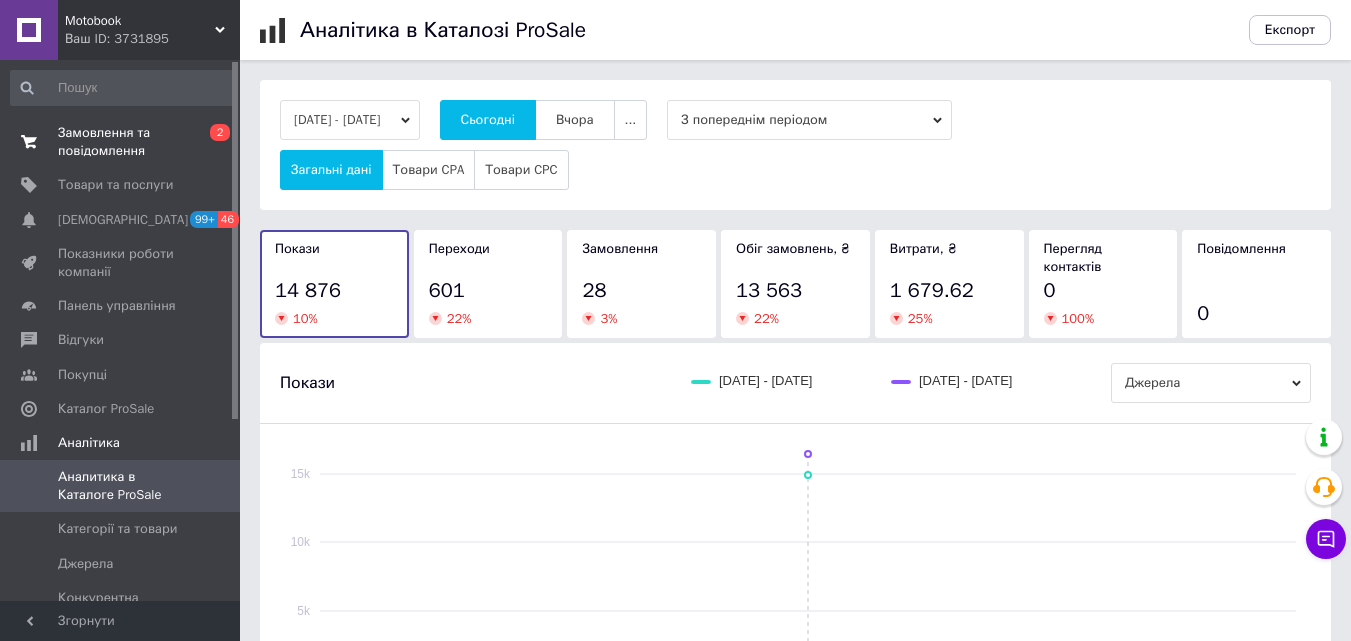 click on "Замовлення та повідомлення" at bounding box center (121, 142) 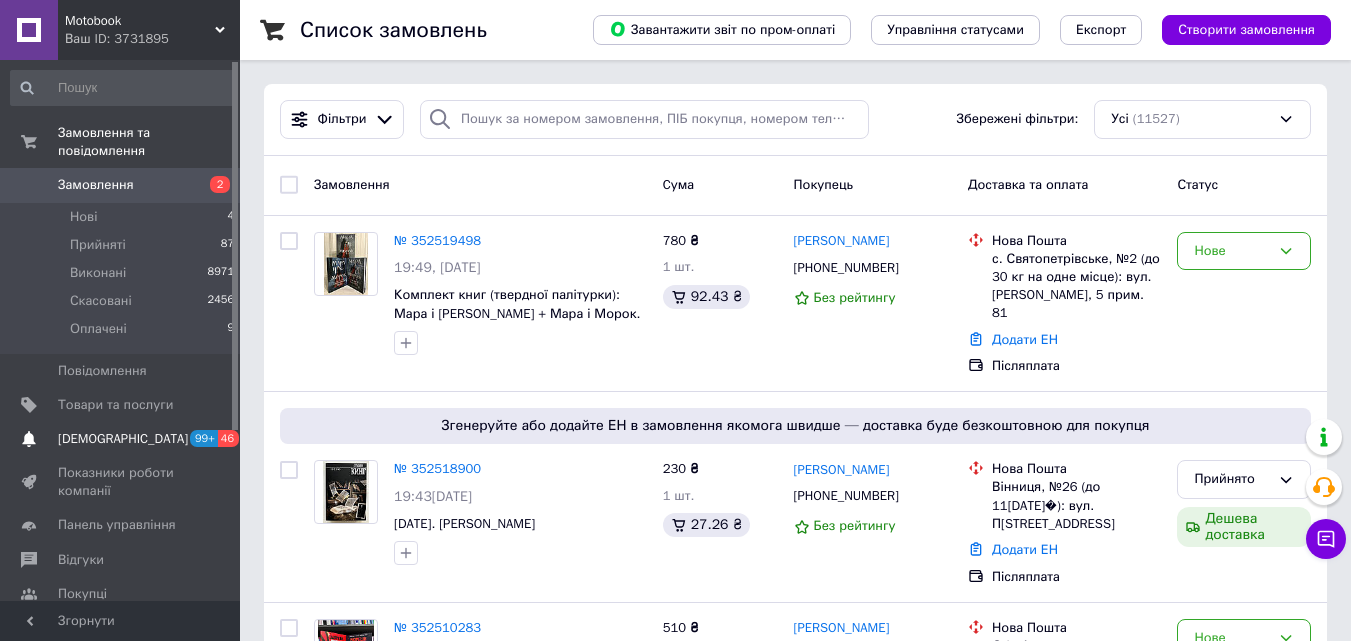 click on "[DEMOGRAPHIC_DATA]" at bounding box center [121, 439] 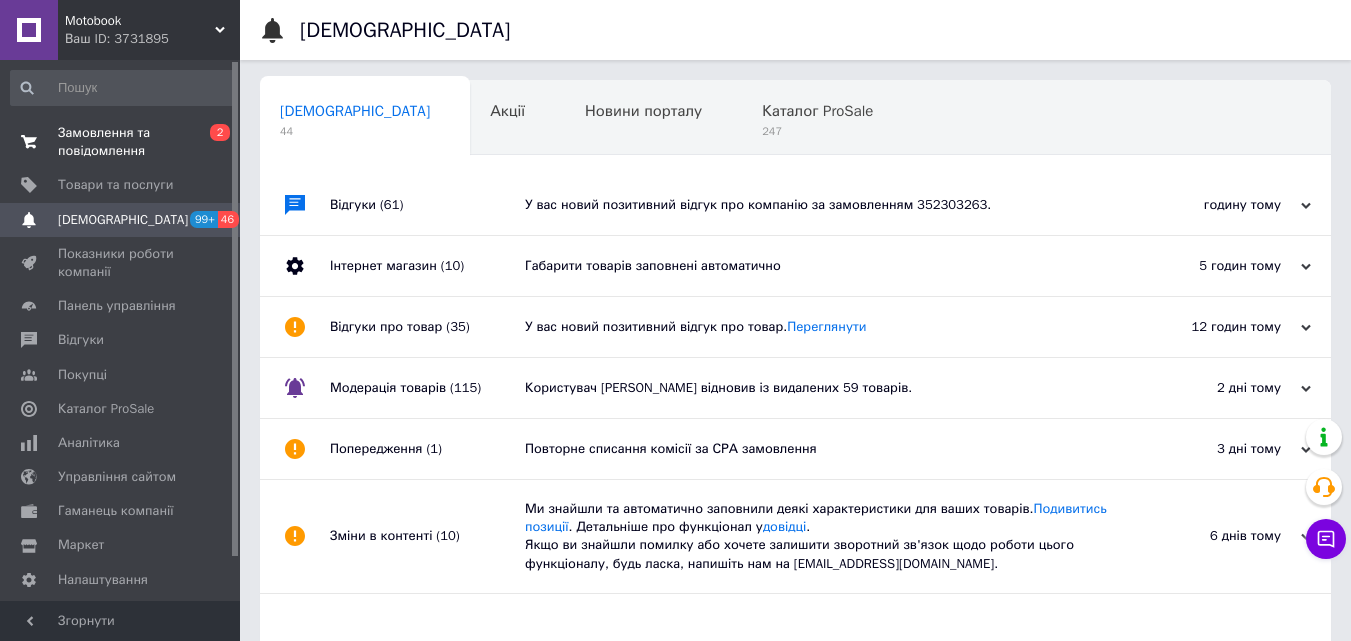 click on "Замовлення та повідомлення" at bounding box center [121, 142] 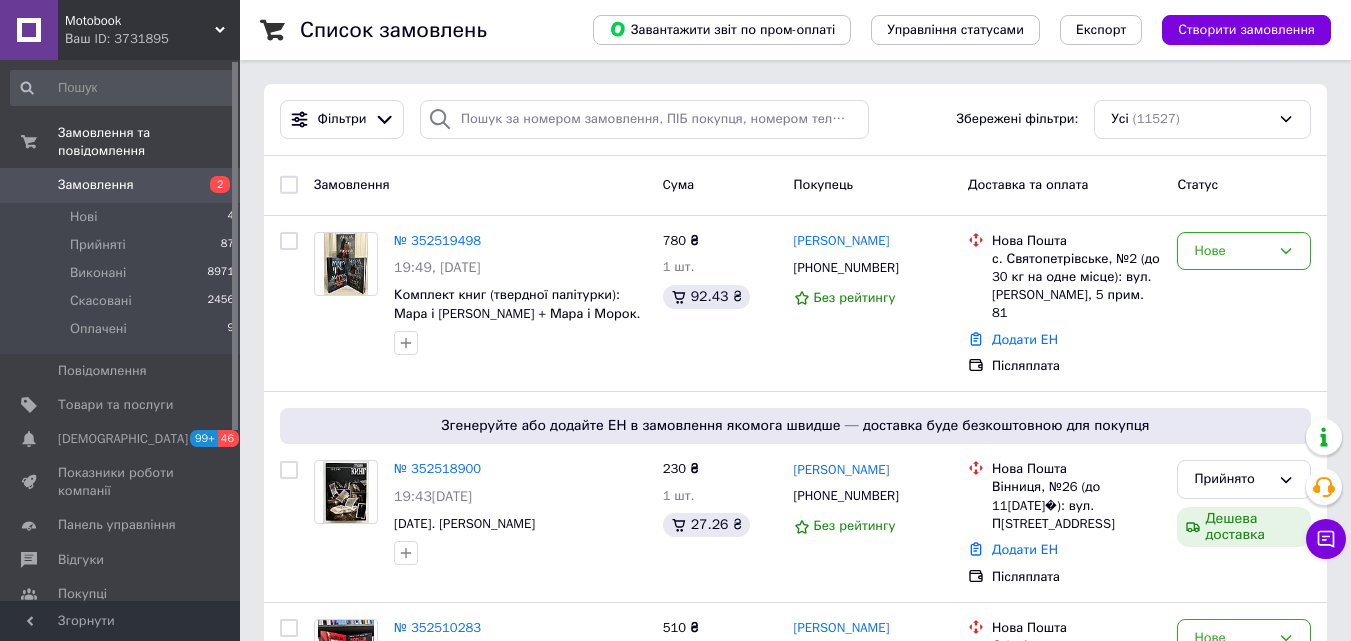 click on "Замовлення" at bounding box center (121, 185) 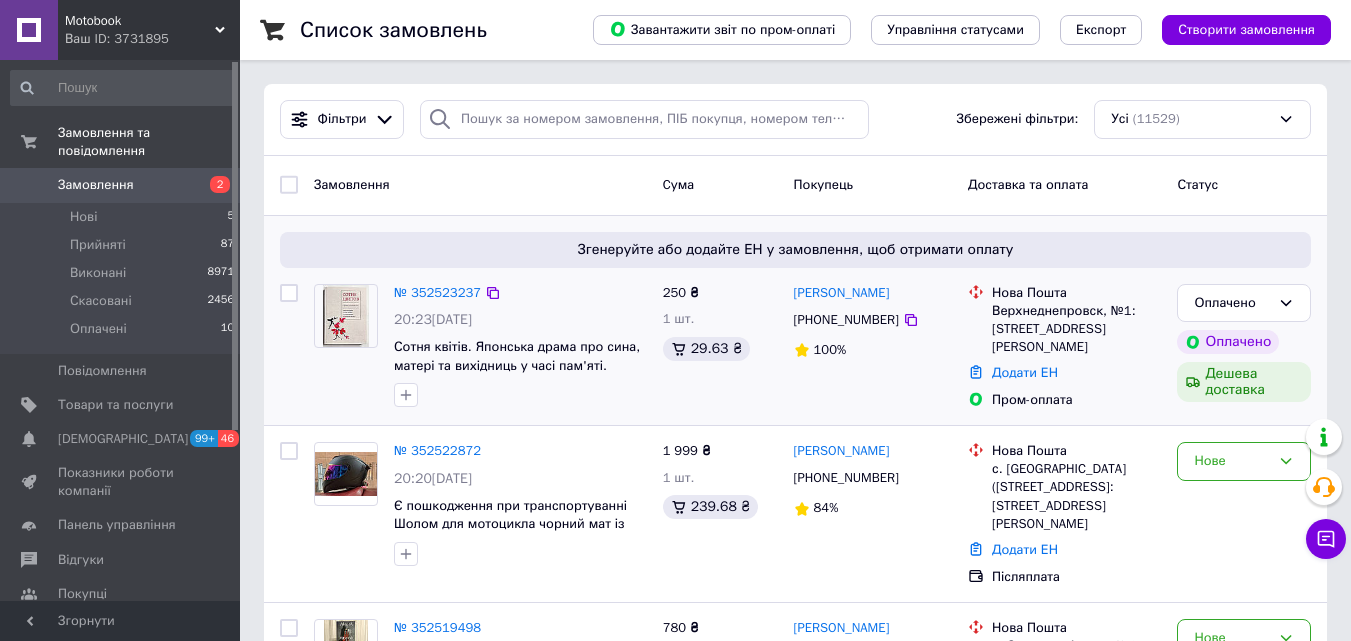 scroll, scrollTop: 100, scrollLeft: 0, axis: vertical 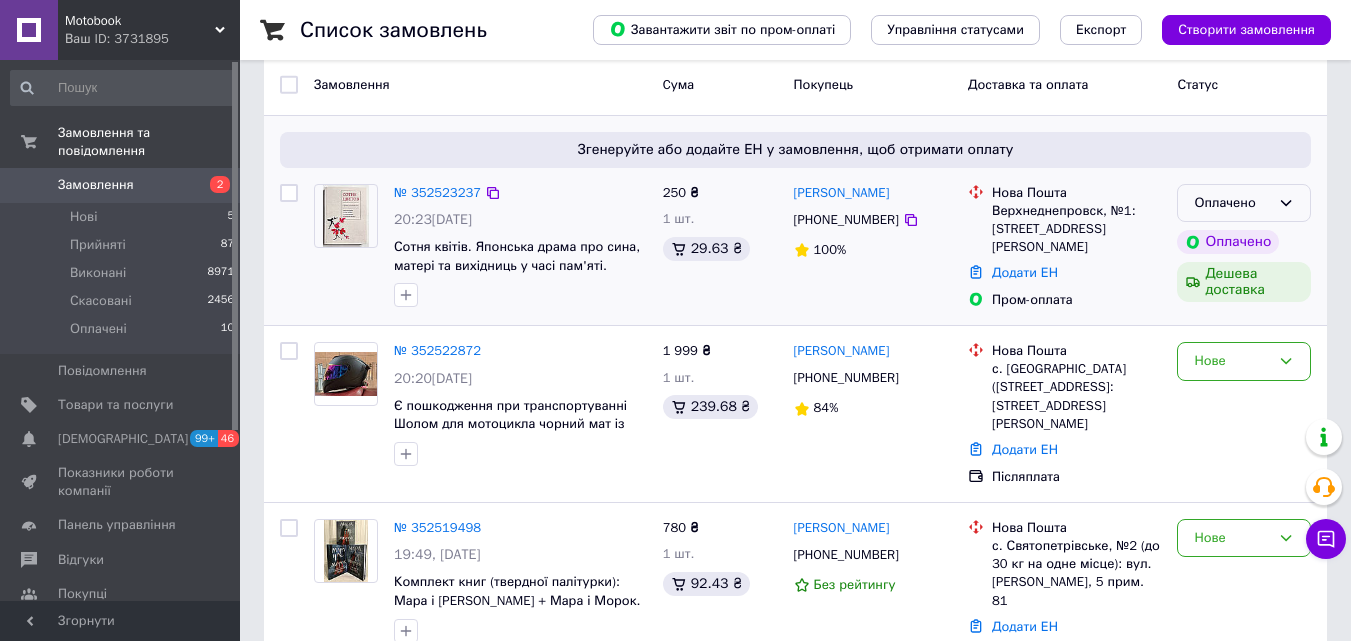 click 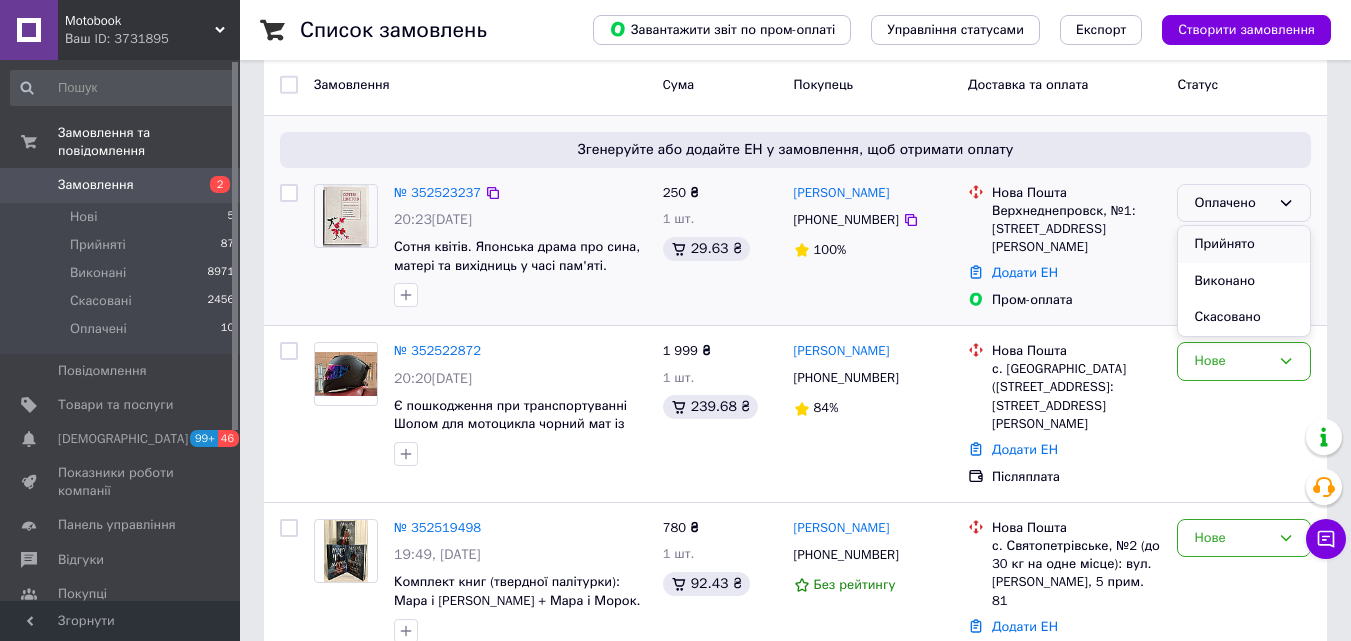 click on "Прийнято" at bounding box center (1244, 244) 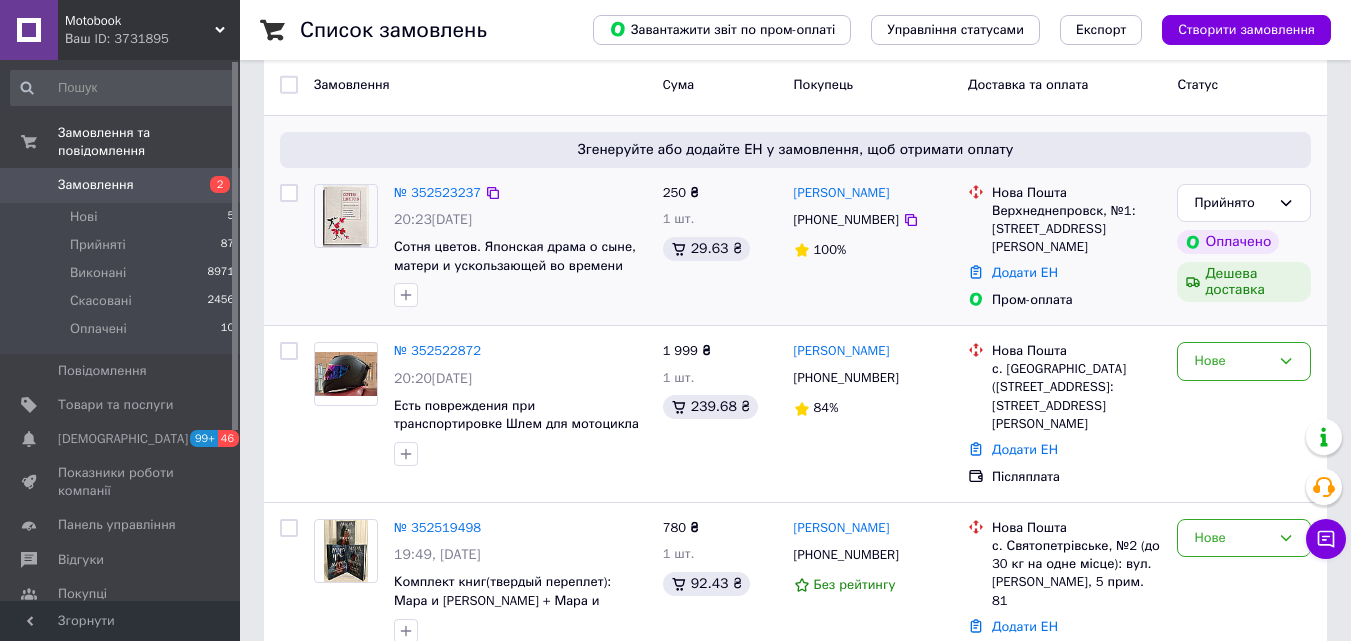 click on "Замовлення 2" at bounding box center [123, 185] 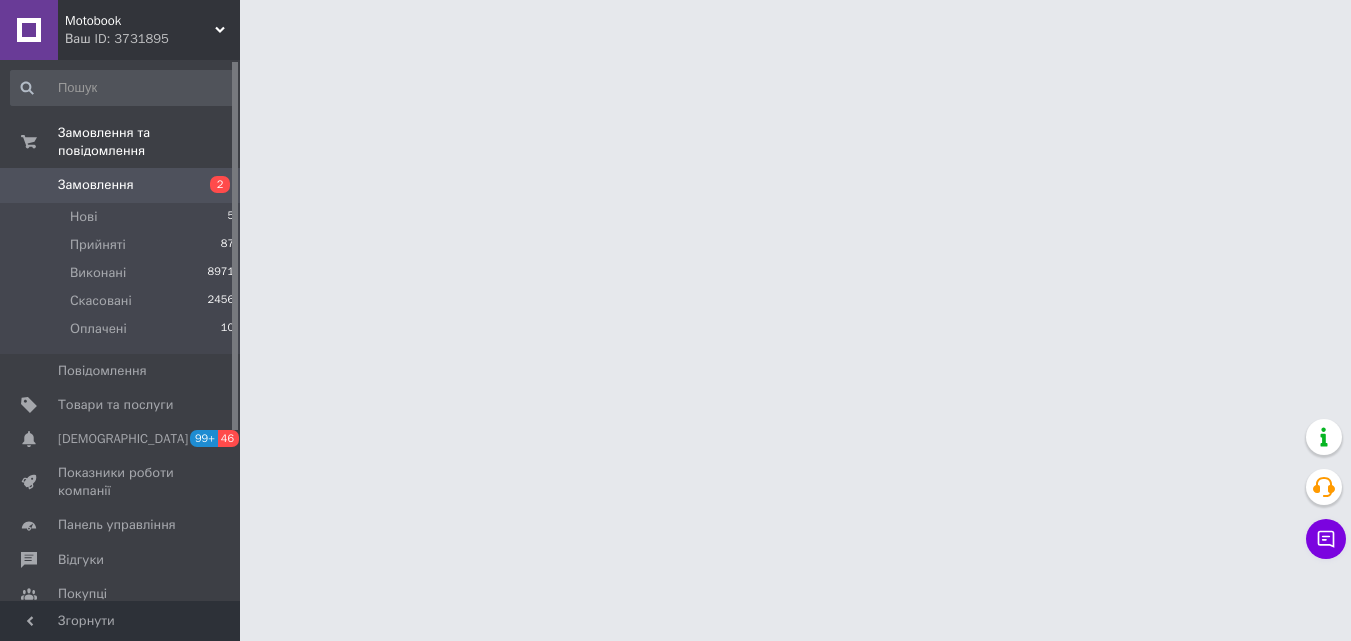 scroll, scrollTop: 0, scrollLeft: 0, axis: both 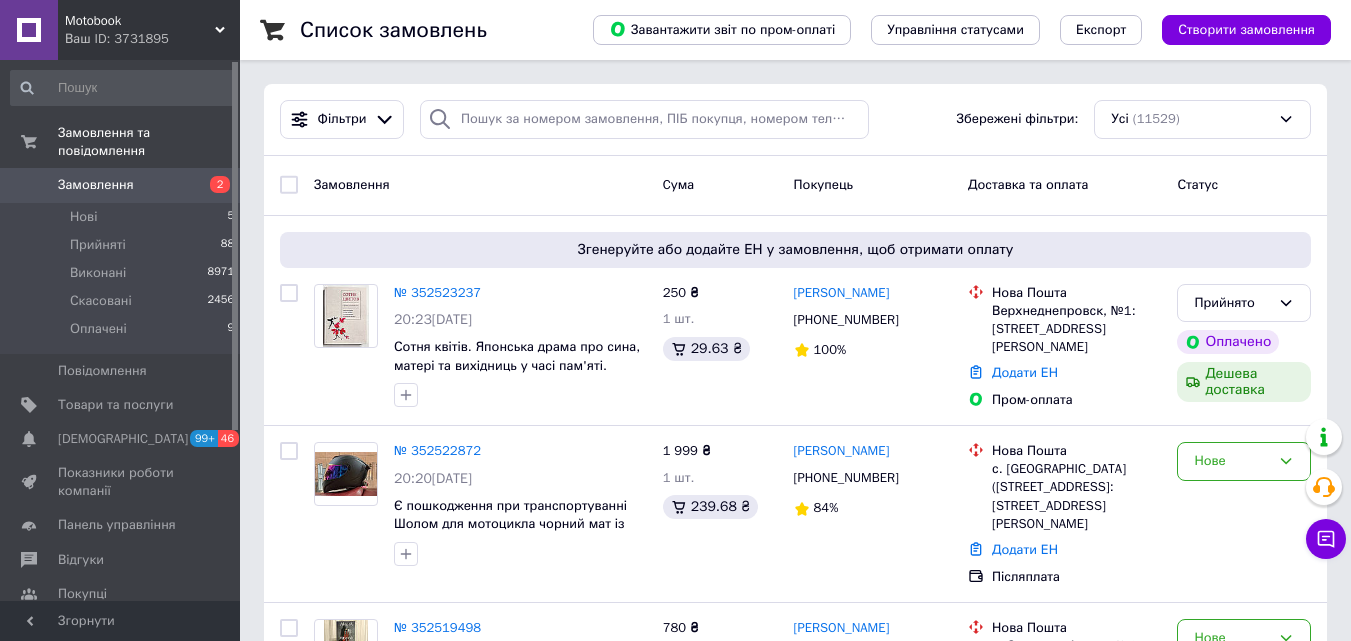 click on "Замовлення" at bounding box center (96, 185) 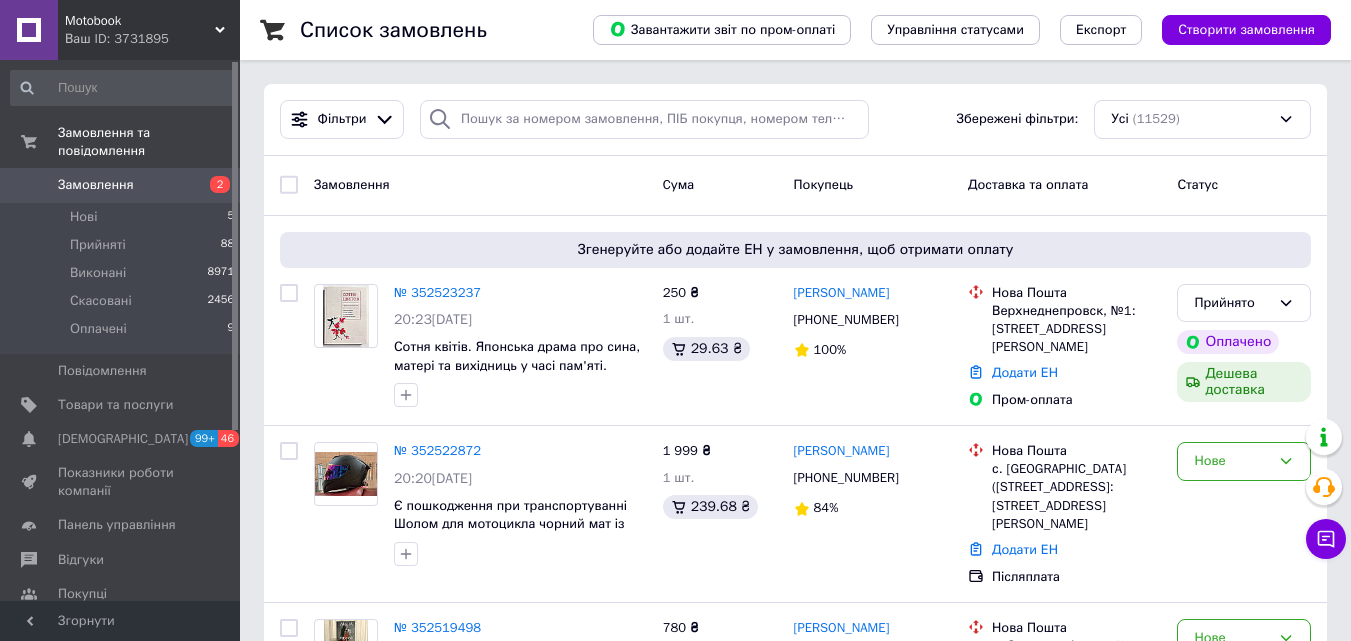 click on "Замовлення" at bounding box center [96, 185] 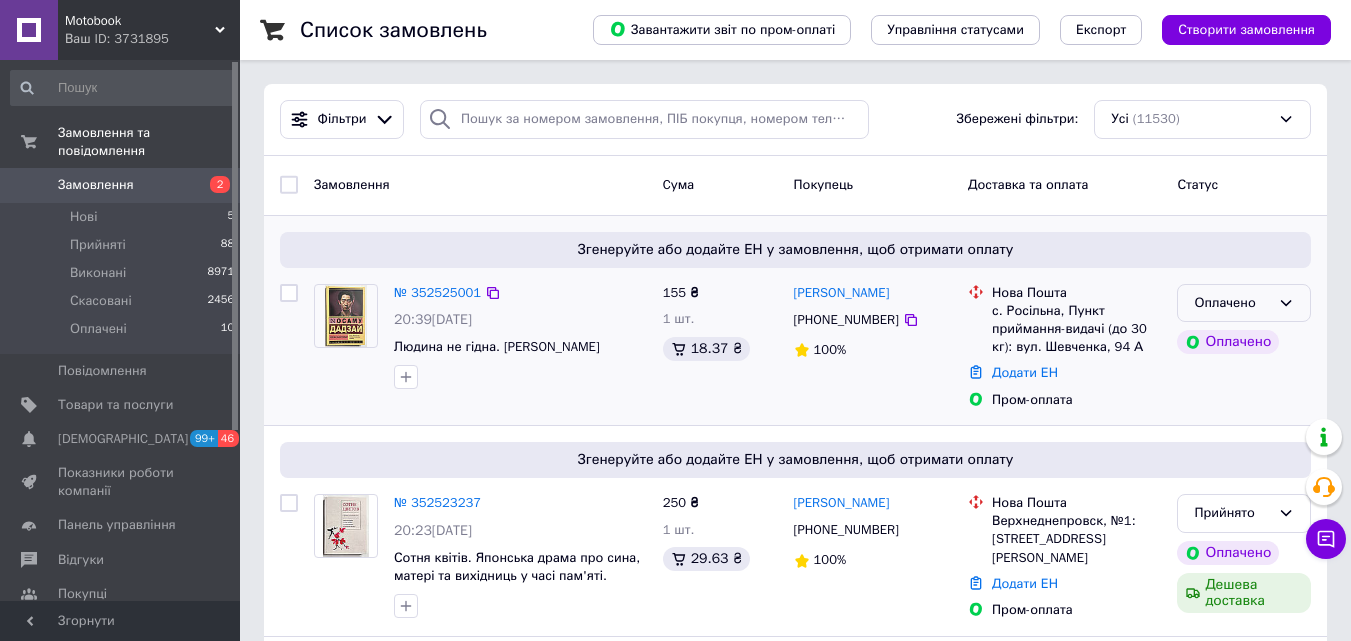 click 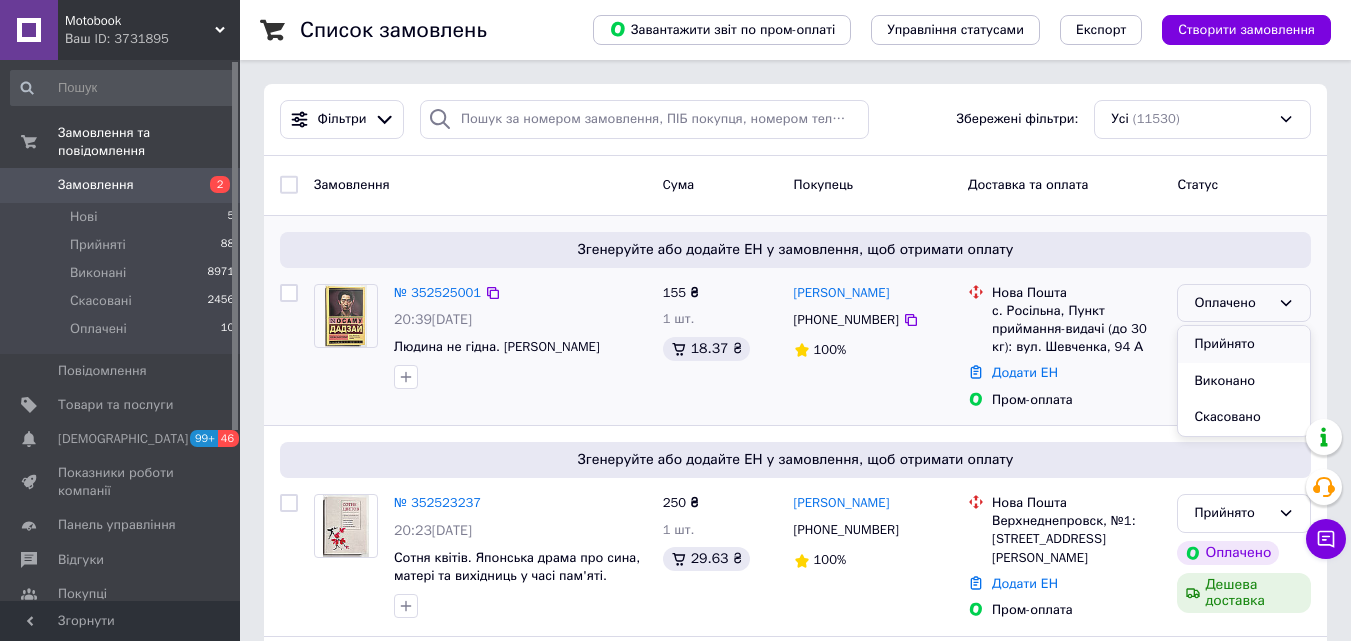 click on "Прийнято" at bounding box center [1244, 344] 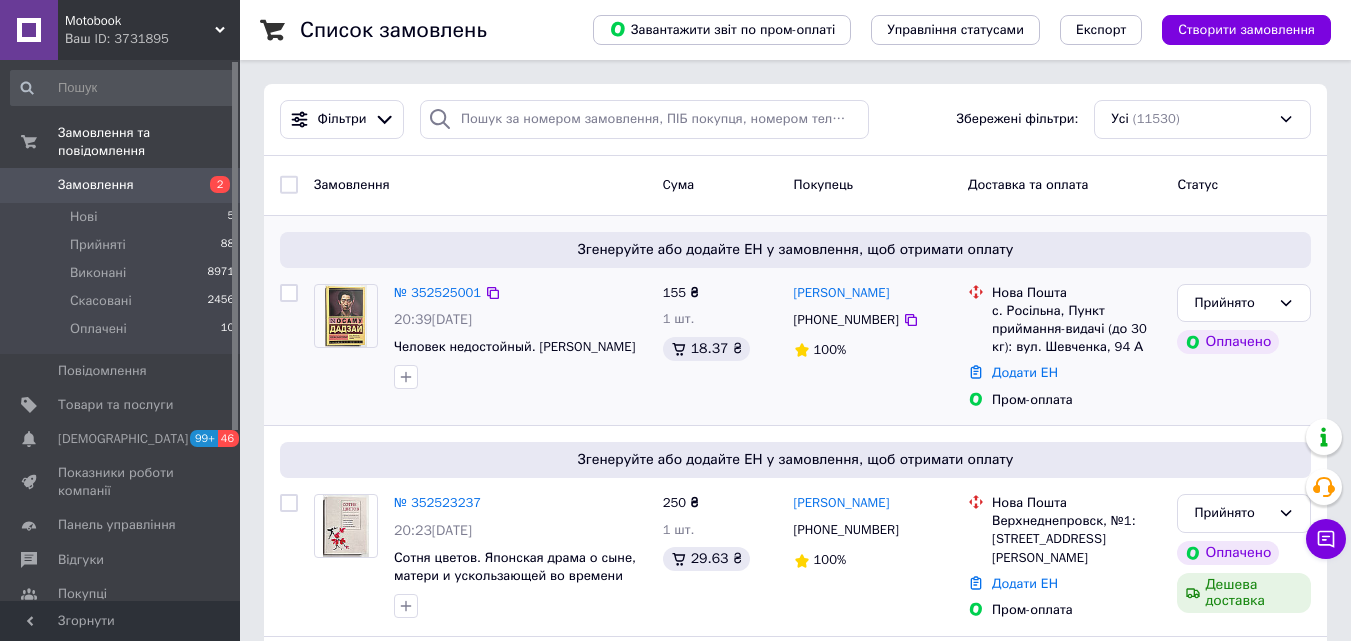 click on "Замовлення" at bounding box center [96, 185] 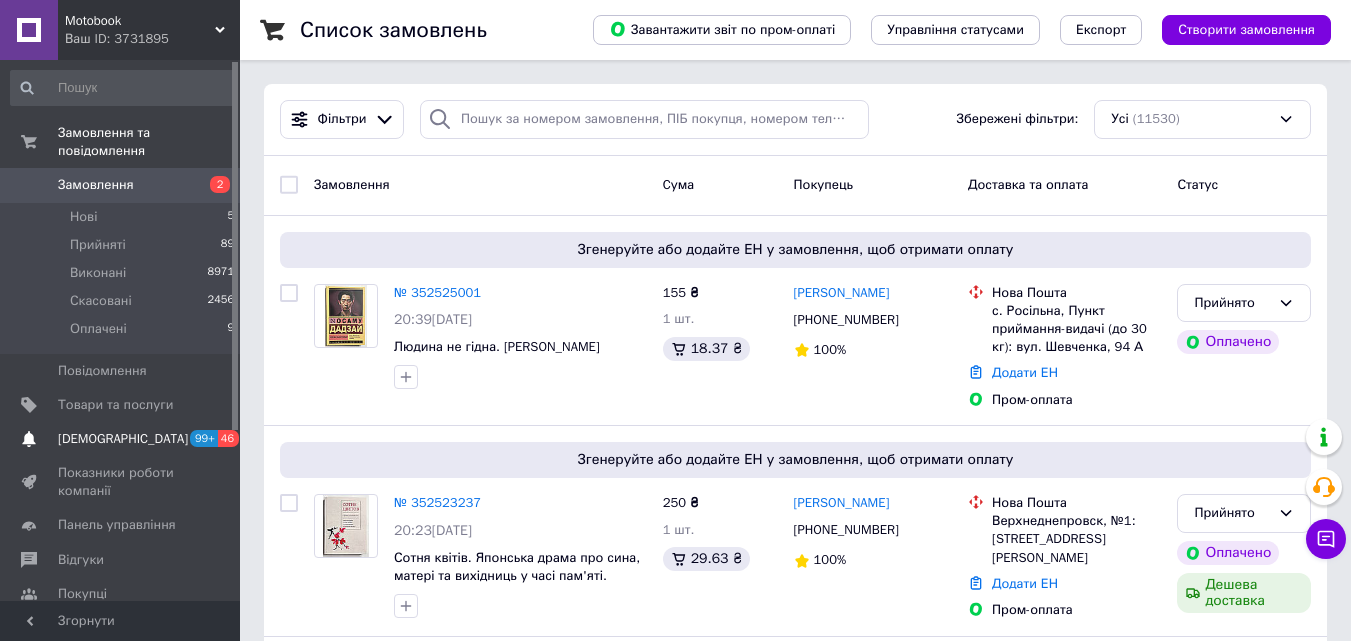 click on "[DEMOGRAPHIC_DATA]" at bounding box center (121, 439) 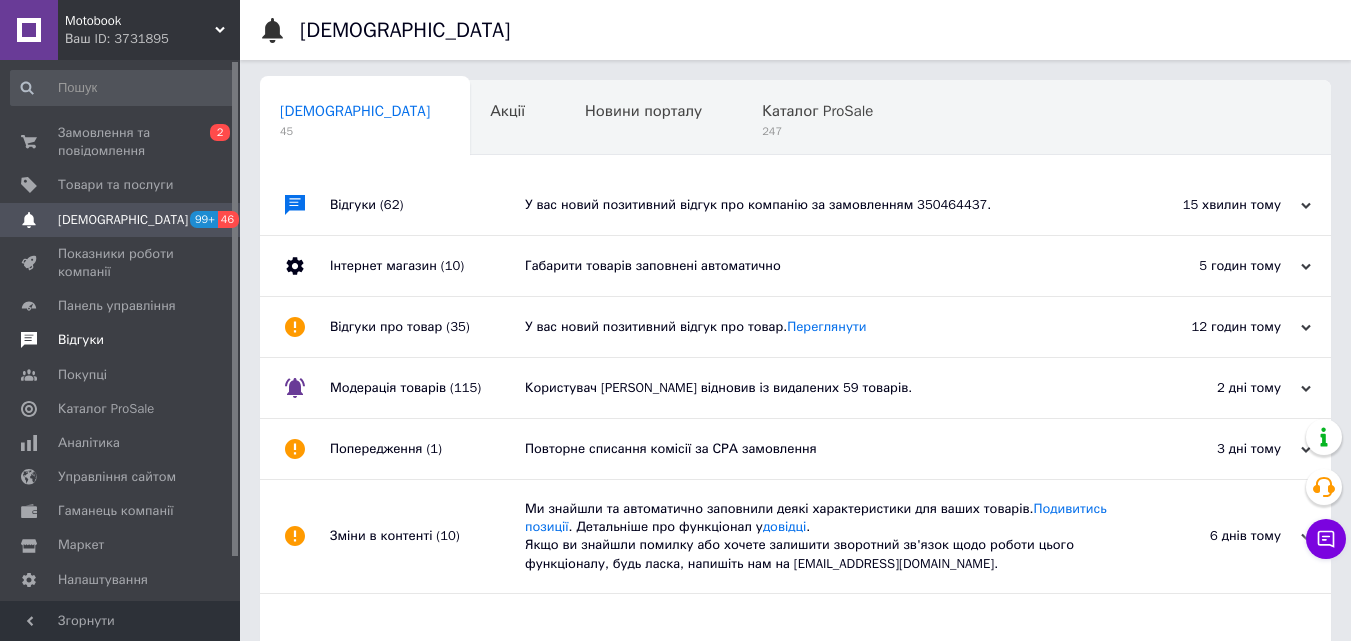 click on "Відгуки" at bounding box center [123, 340] 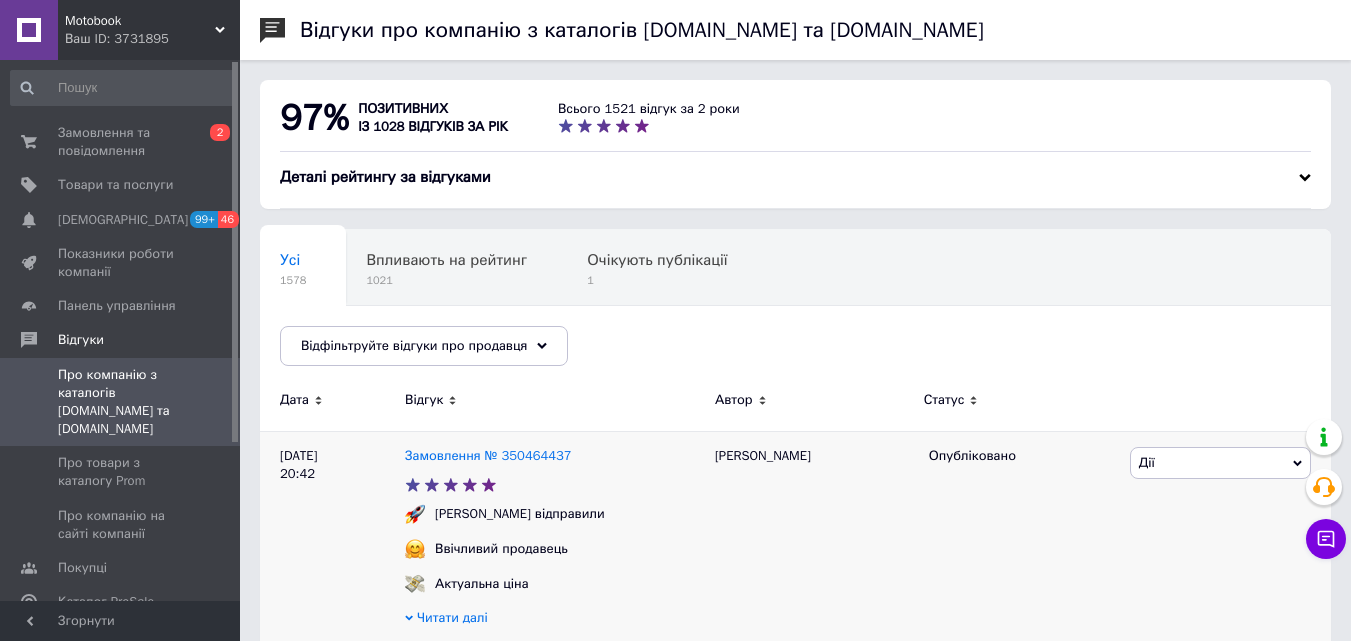 scroll, scrollTop: 200, scrollLeft: 0, axis: vertical 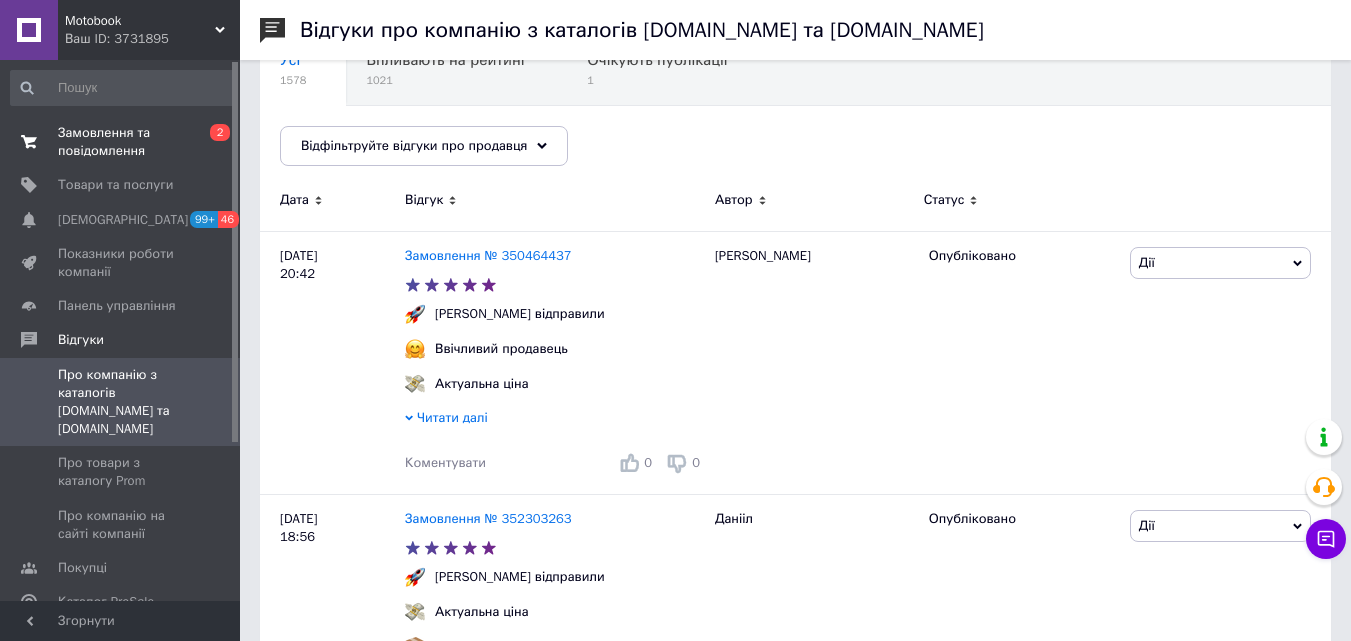 click on "Замовлення та повідомлення" at bounding box center [121, 142] 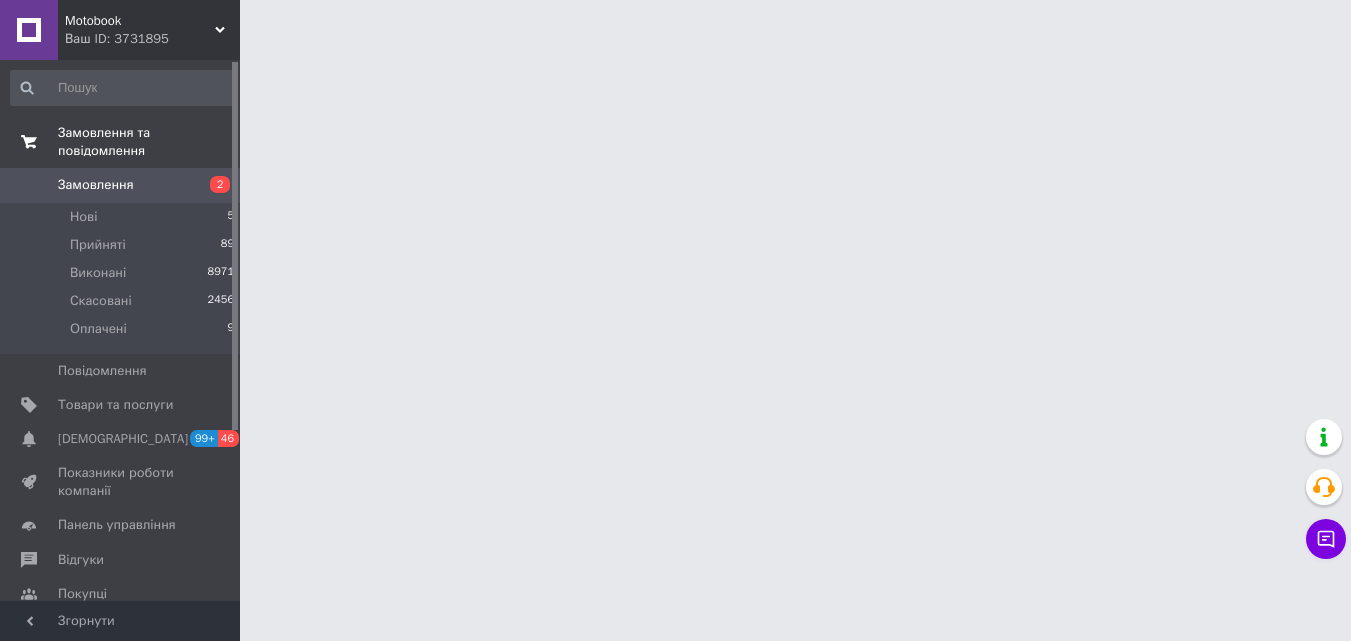 scroll, scrollTop: 0, scrollLeft: 0, axis: both 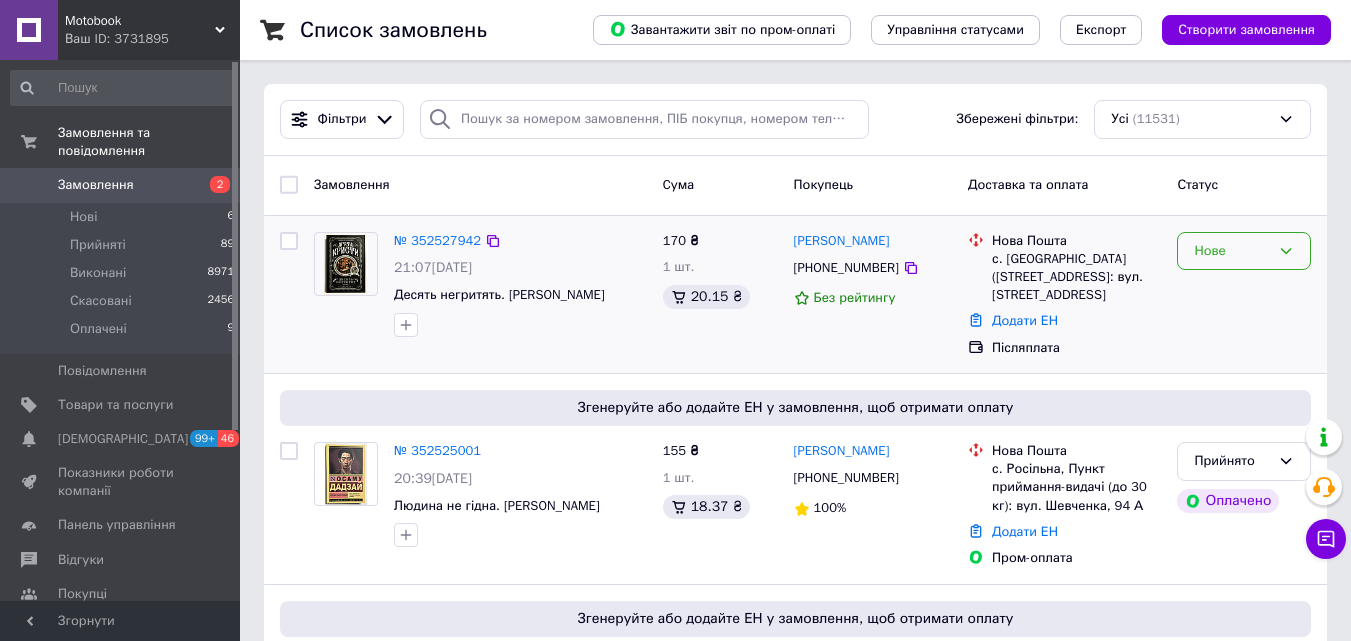 click on "Нове" at bounding box center (1232, 251) 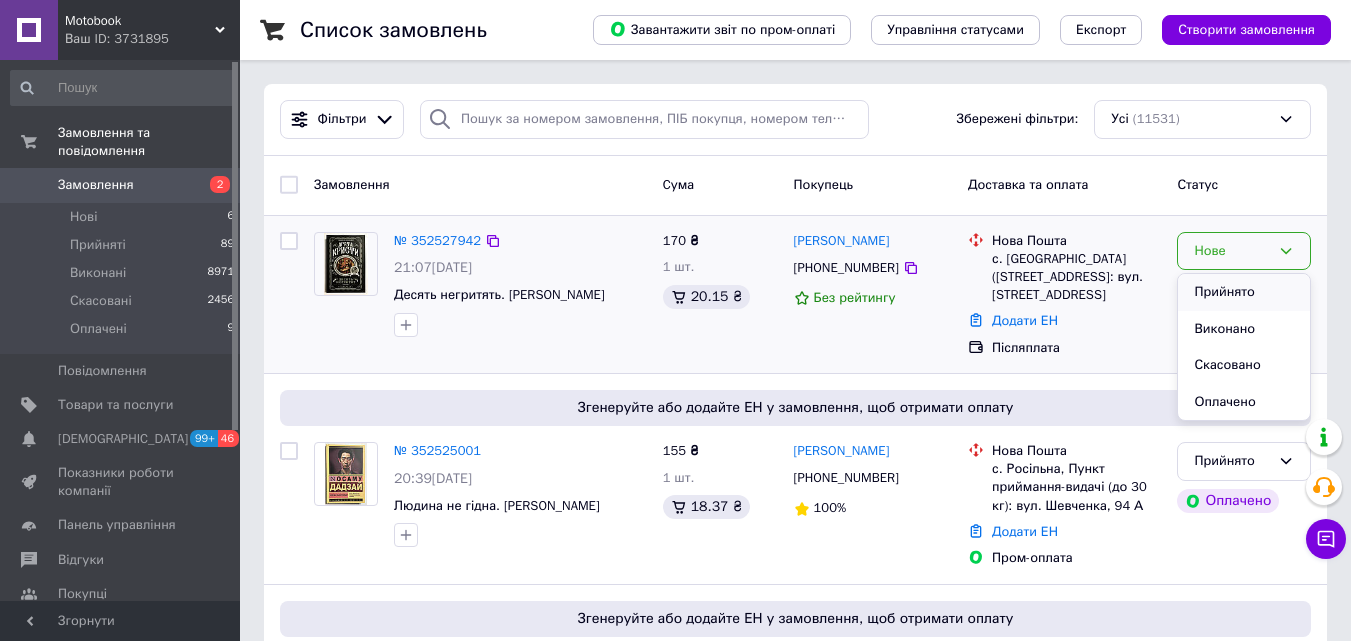 click on "Прийнято" at bounding box center (1244, 292) 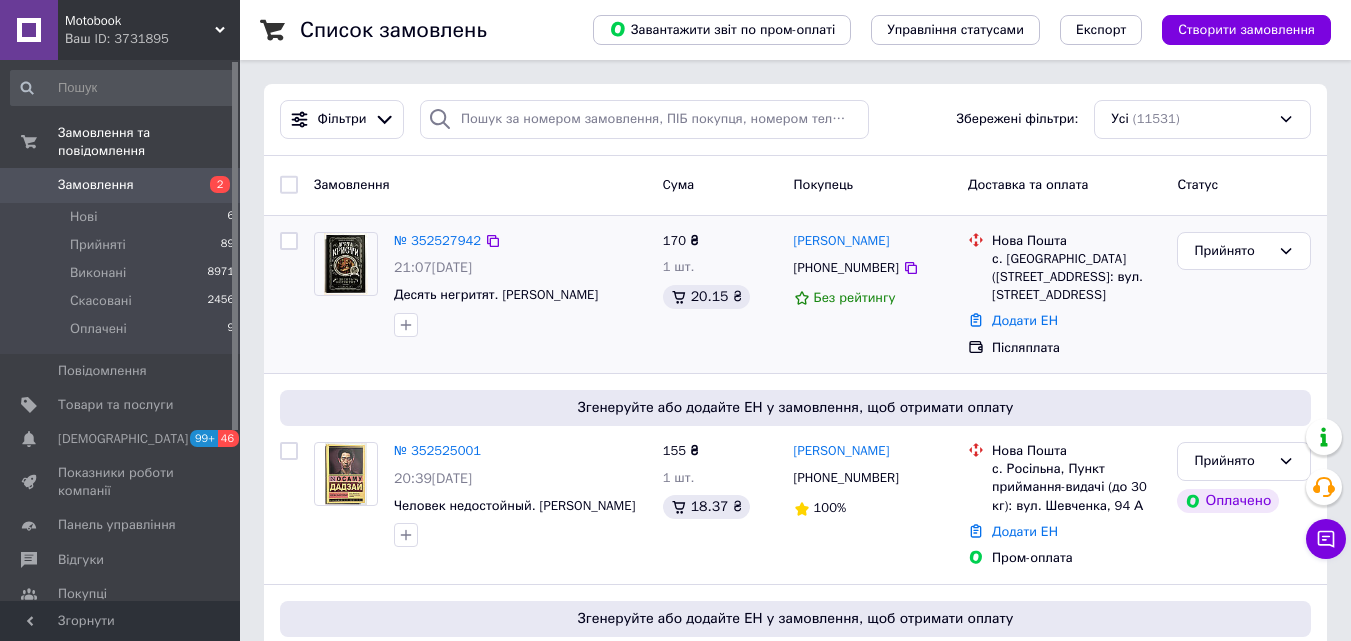 click on "Замовлення" at bounding box center (96, 185) 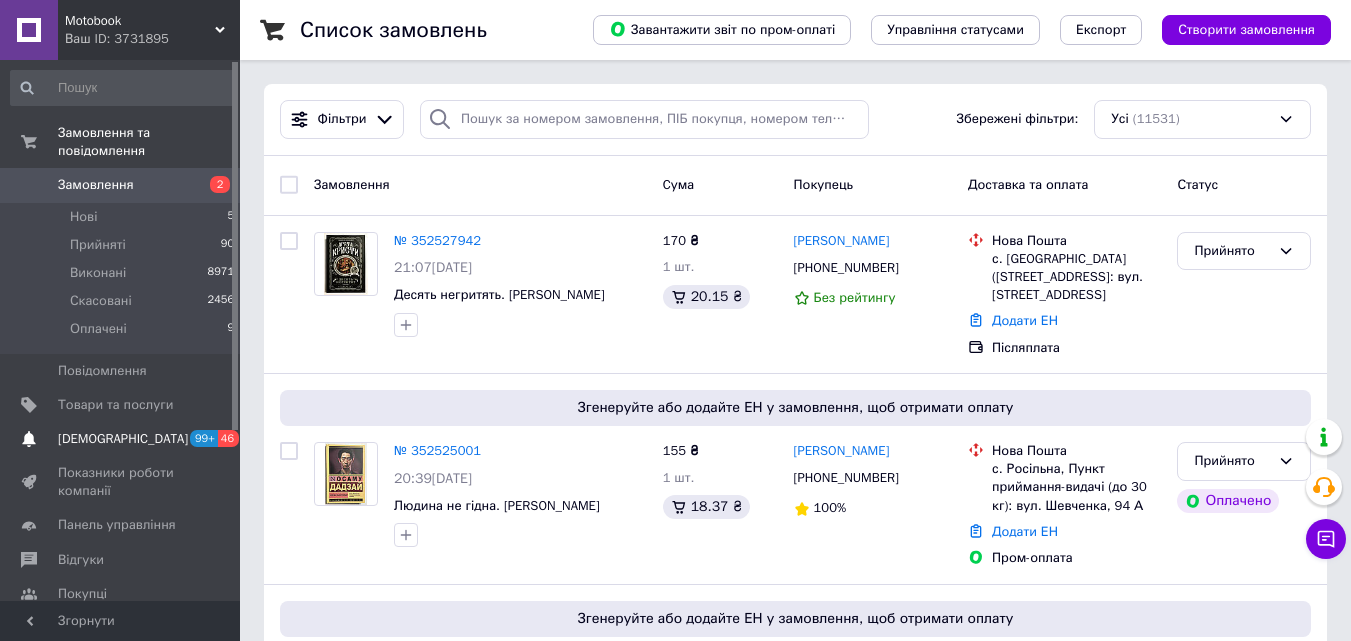 click on "[DEMOGRAPHIC_DATA]" at bounding box center [123, 439] 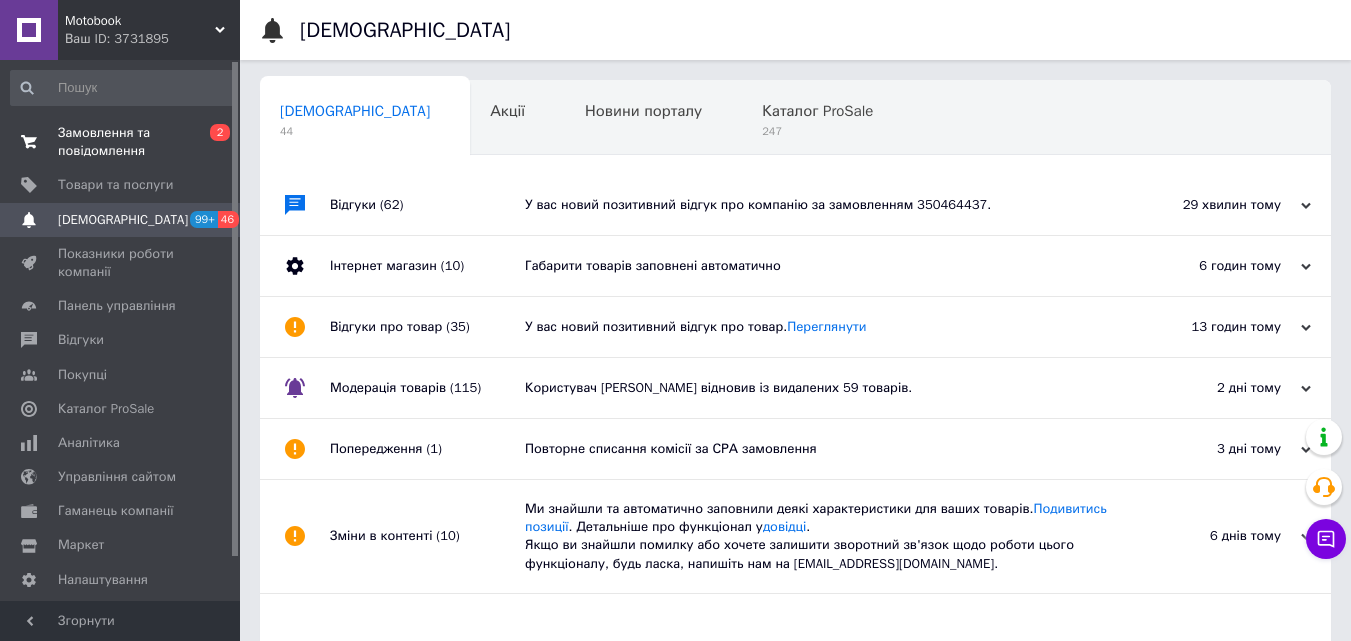 click on "Замовлення та повідомлення" at bounding box center (121, 142) 